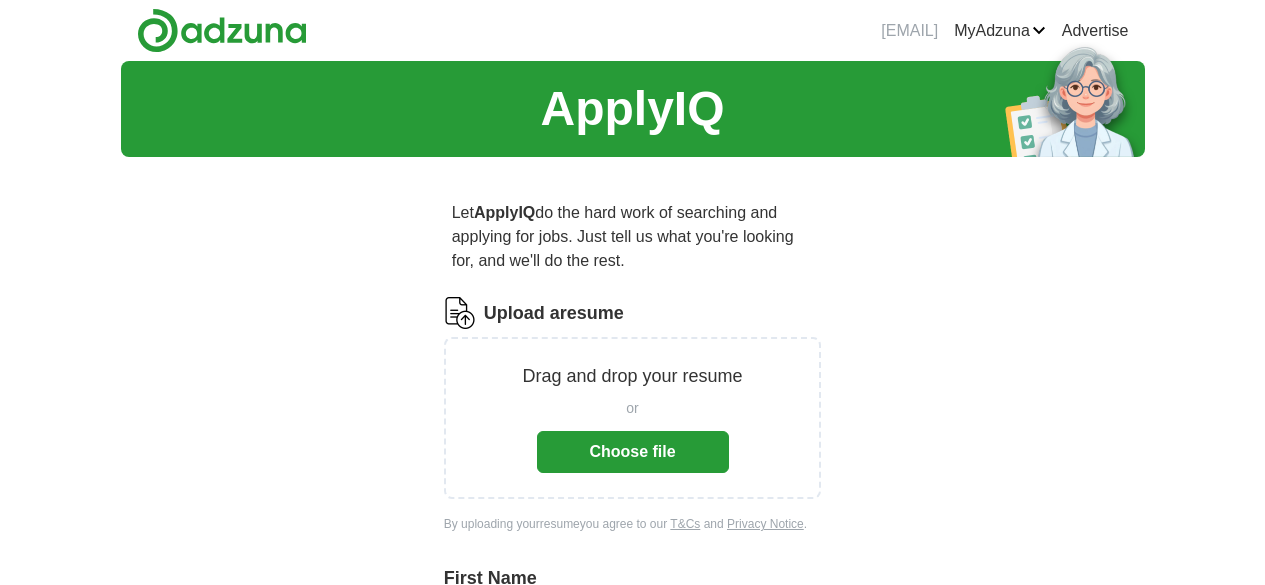 scroll, scrollTop: 0, scrollLeft: 0, axis: both 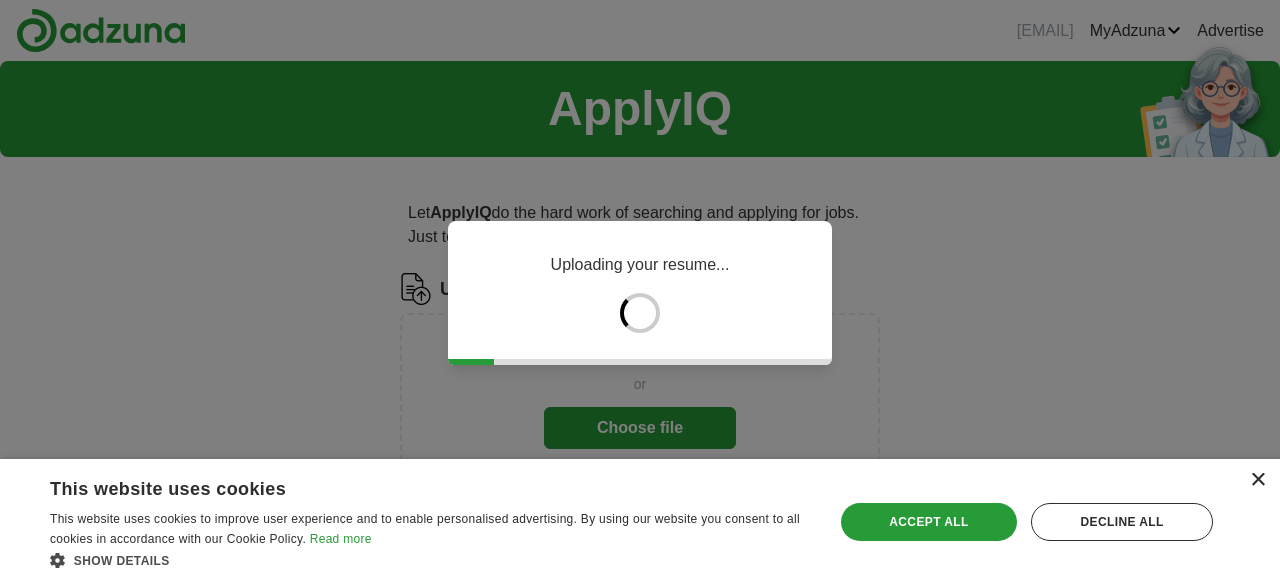 click on "×" at bounding box center (1257, 480) 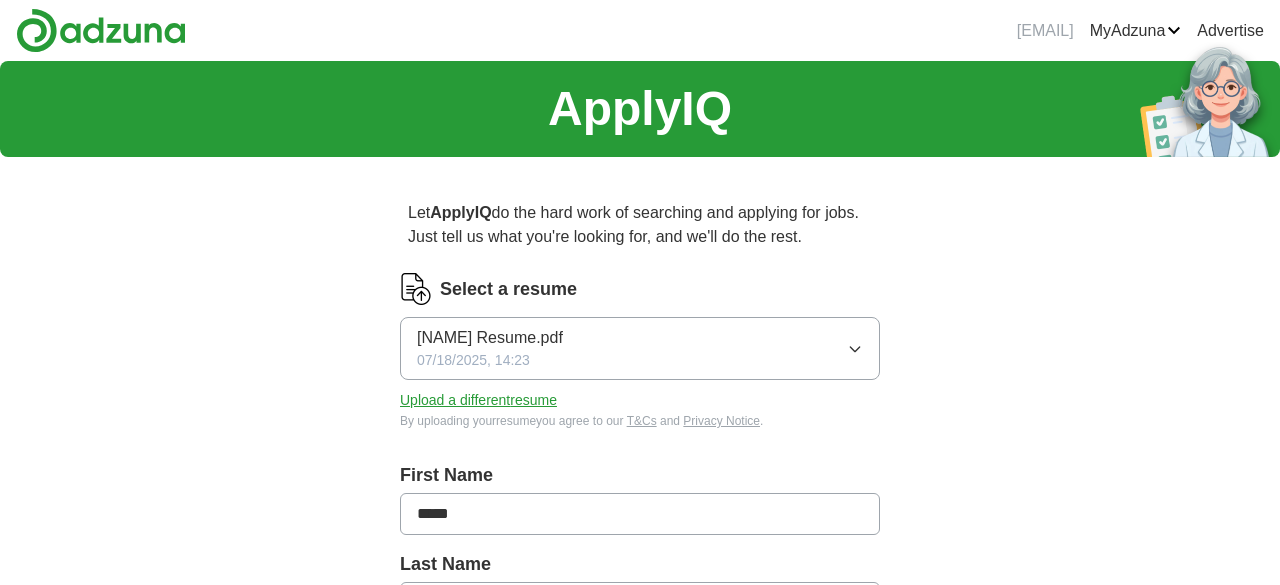 type on "*****" 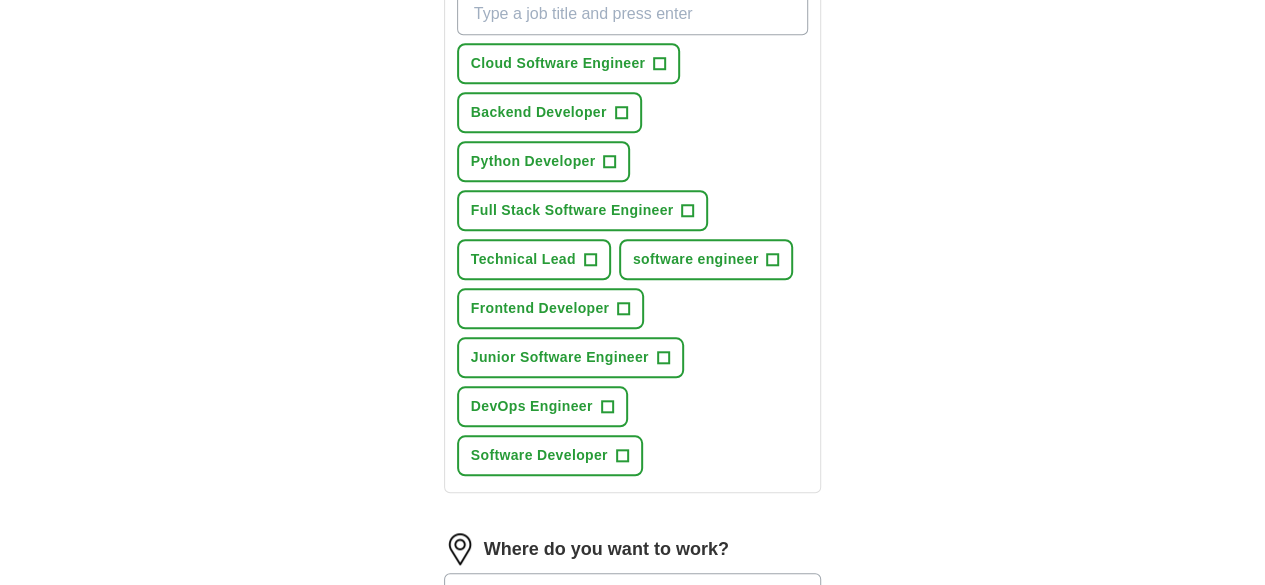 scroll, scrollTop: 800, scrollLeft: 0, axis: vertical 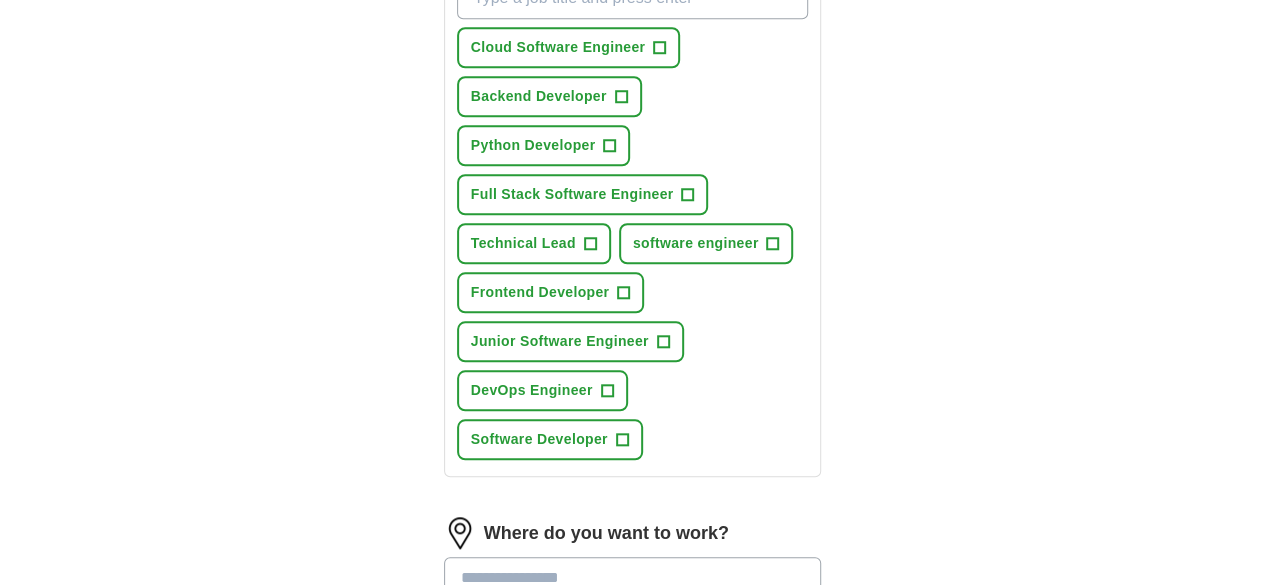 click on "Start applying for jobs" at bounding box center [633, 750] 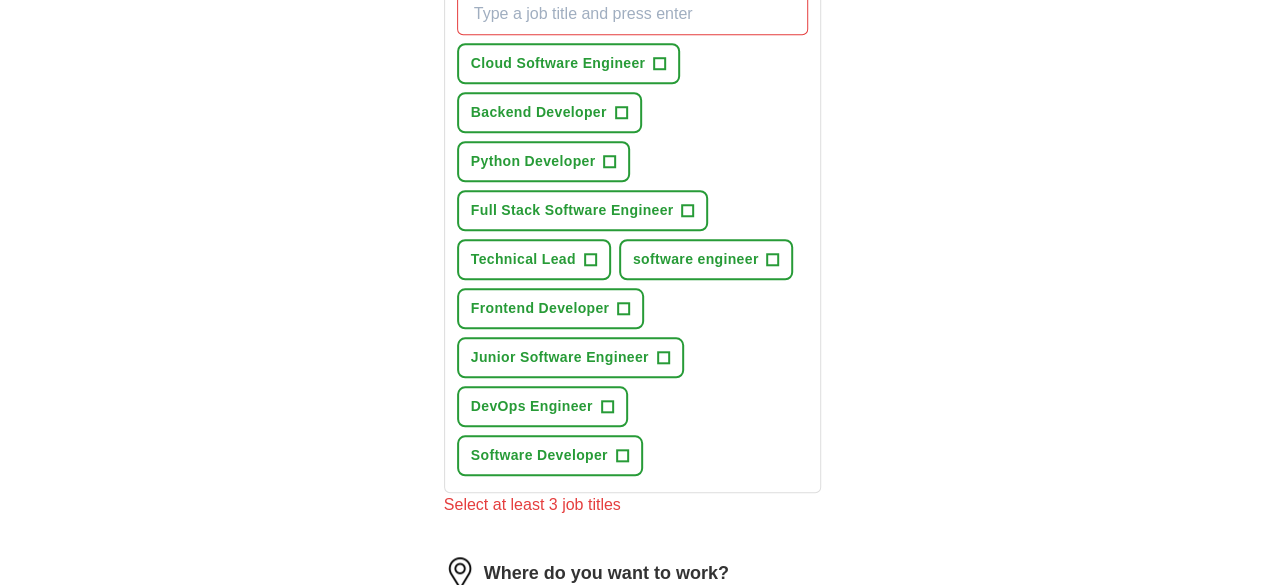 scroll, scrollTop: 700, scrollLeft: 0, axis: vertical 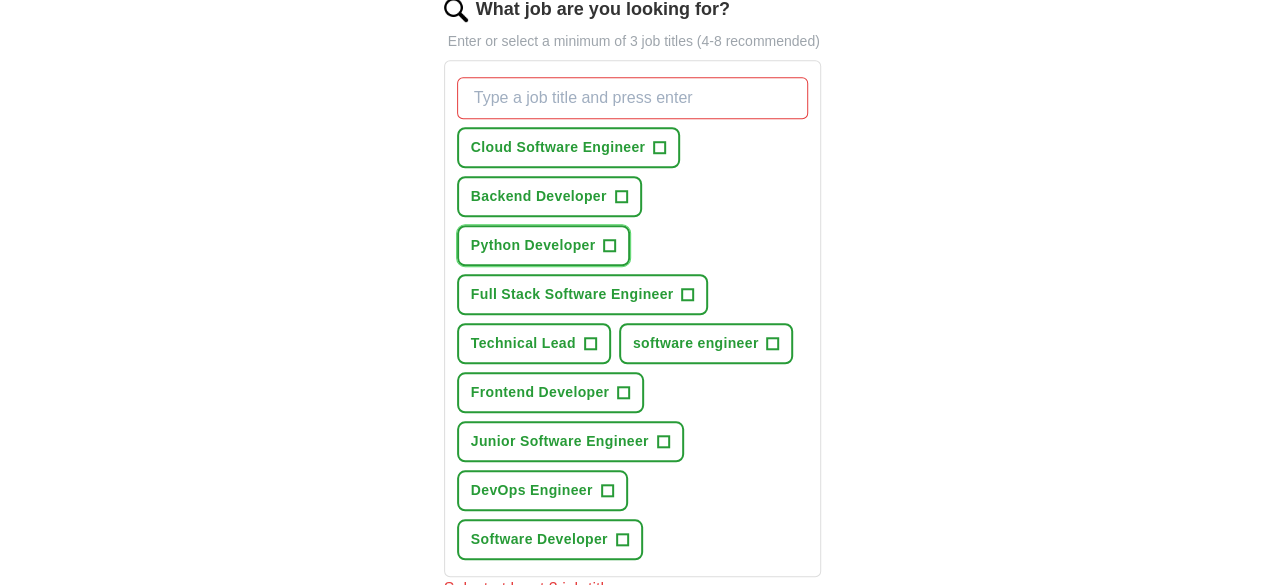 click on "+" at bounding box center (610, 246) 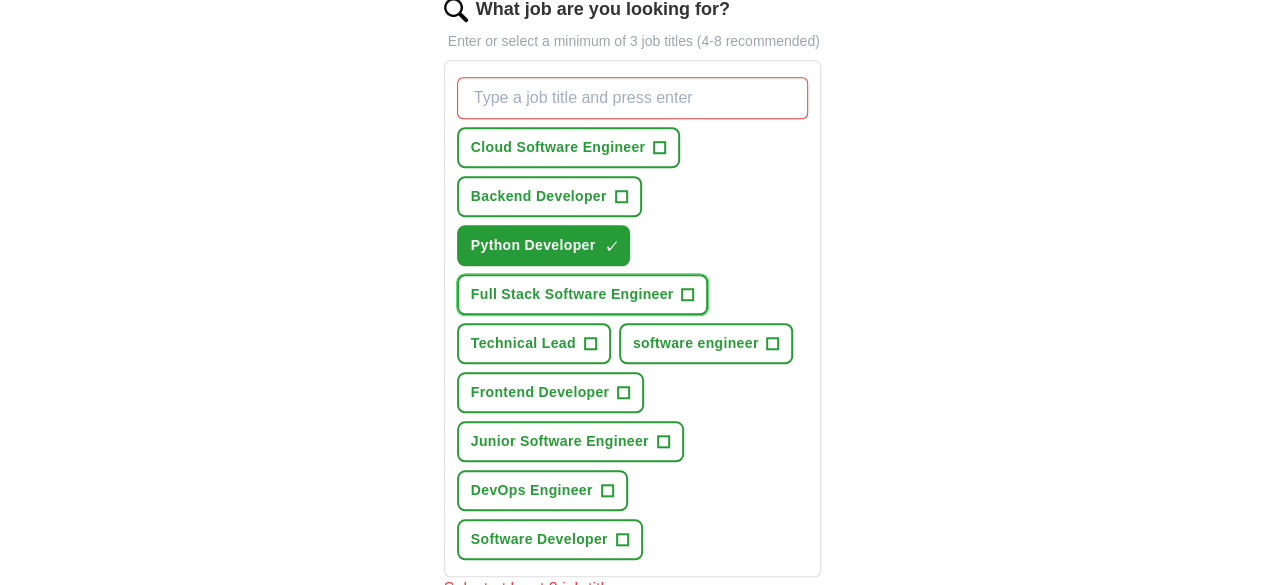 click on "+" at bounding box center (688, 295) 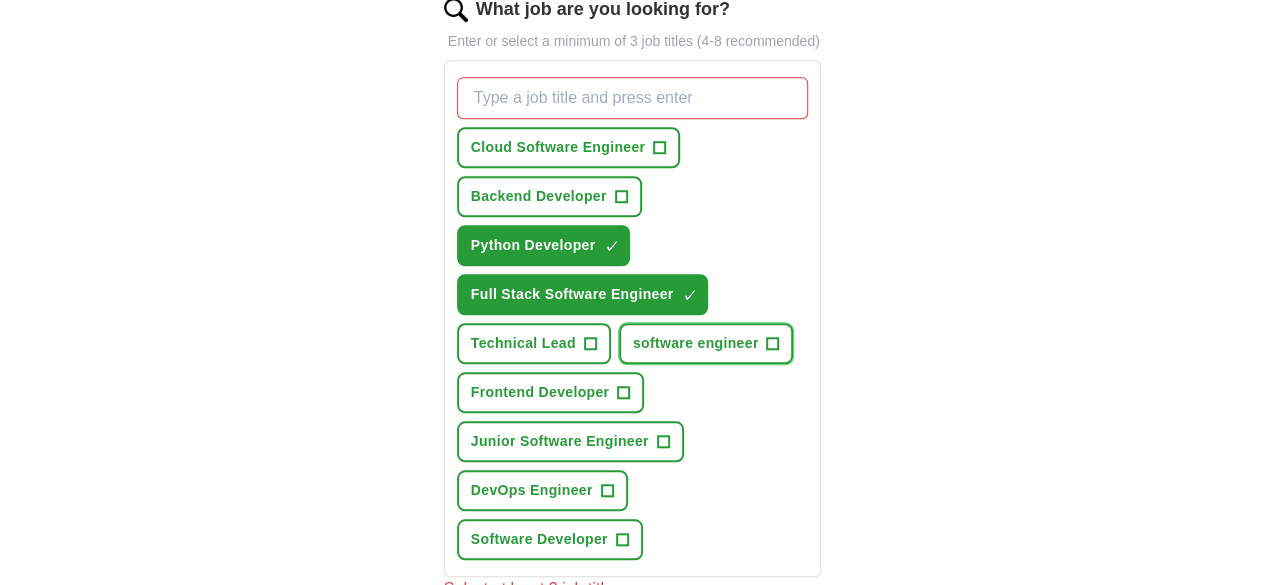 click on "+" at bounding box center (773, 344) 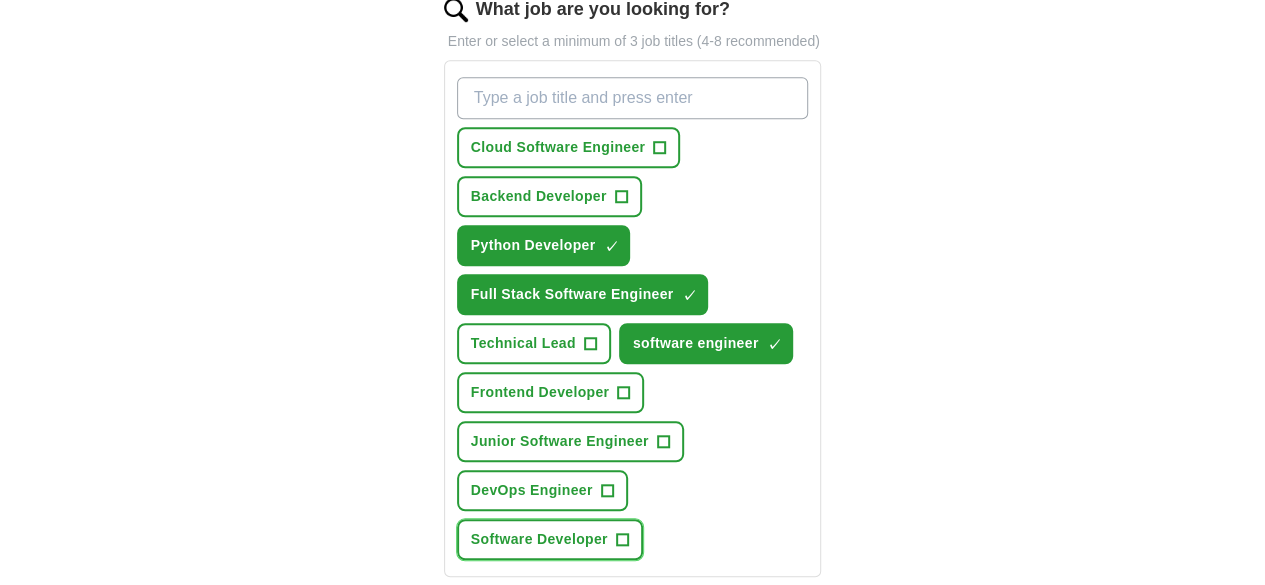 click on "+" at bounding box center [622, 540] 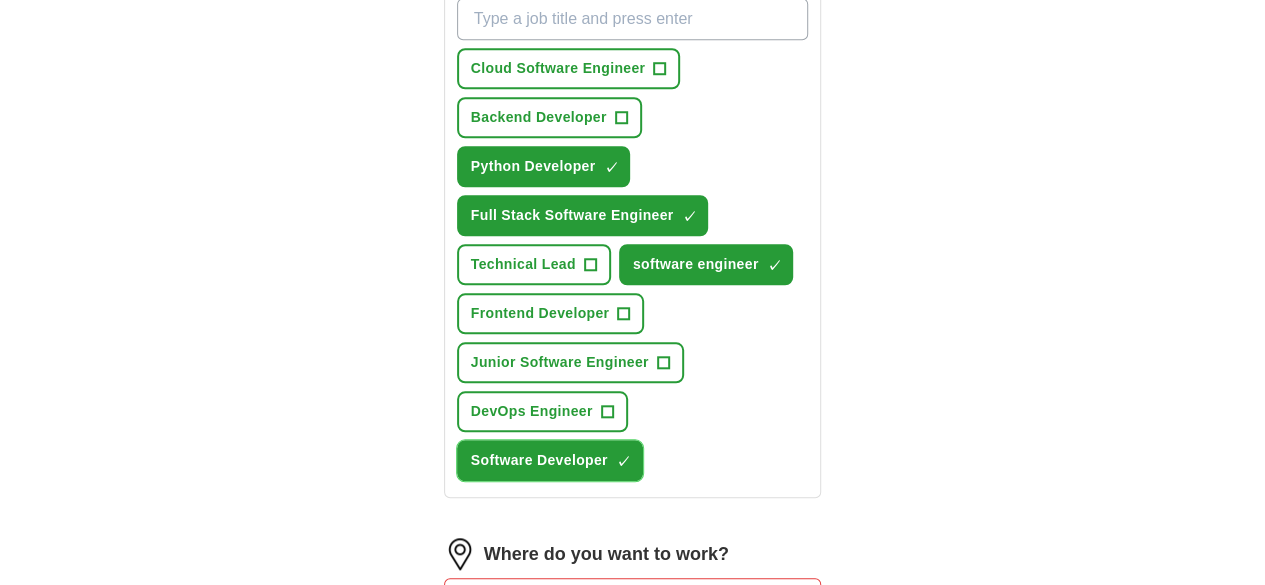 scroll, scrollTop: 800, scrollLeft: 0, axis: vertical 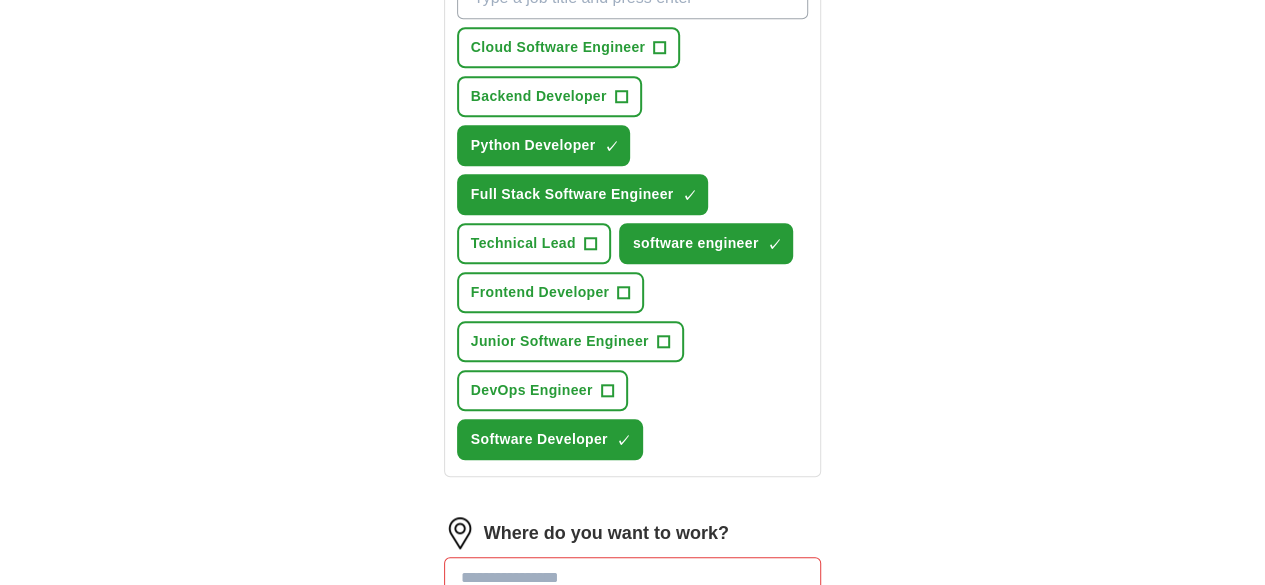 click at bounding box center (633, 578) 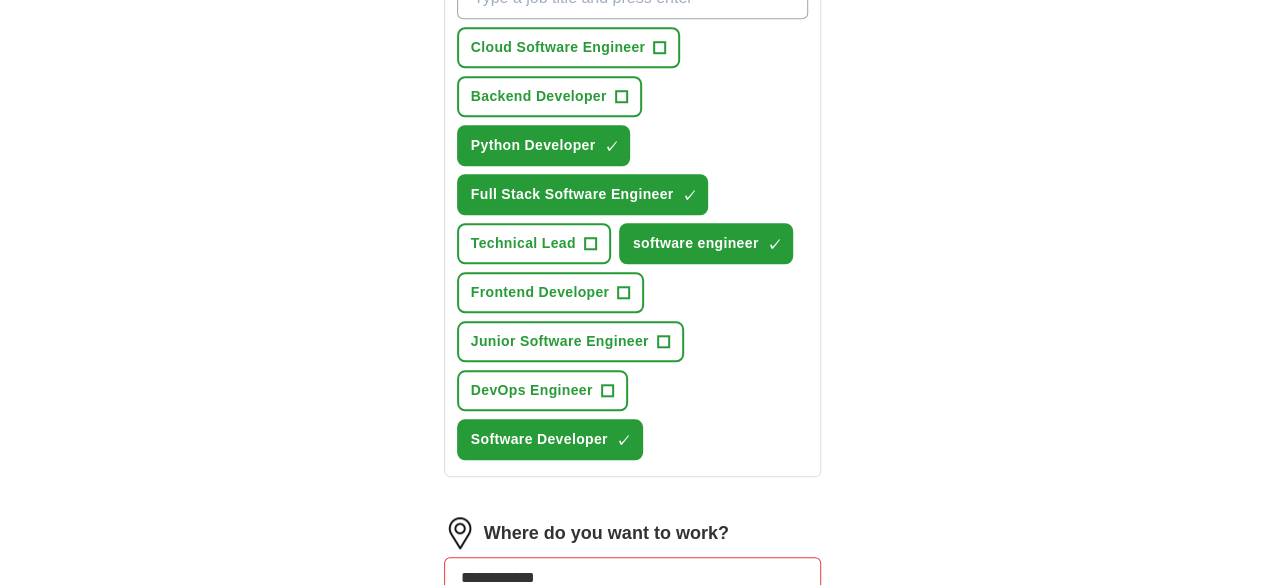 type on "**********" 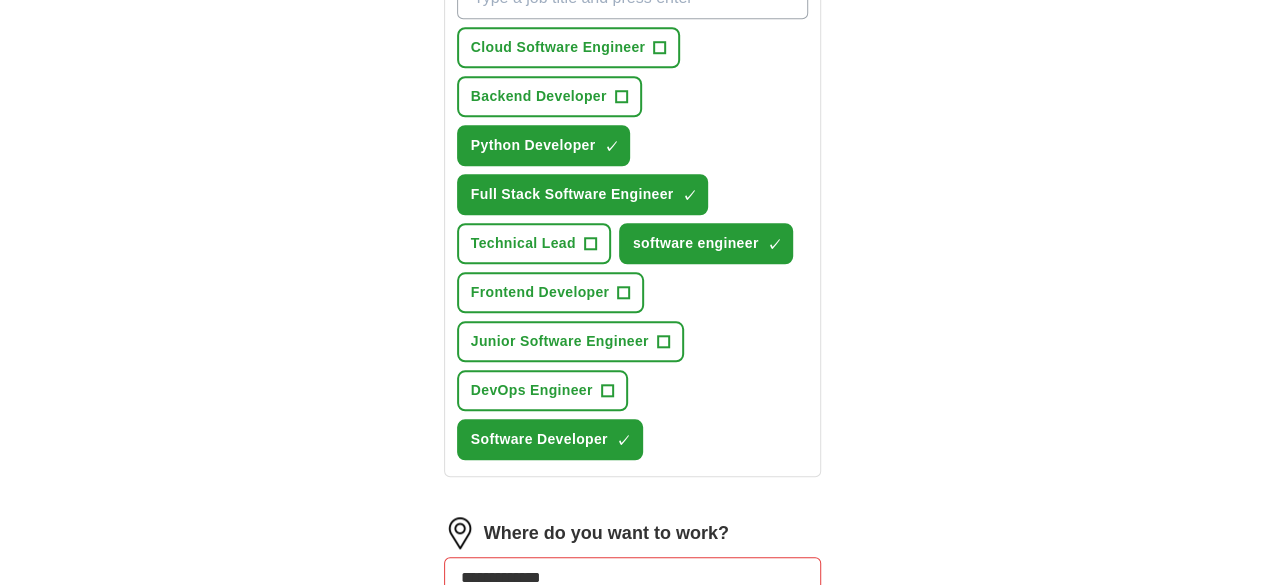 click on "US" at bounding box center (633, 628) 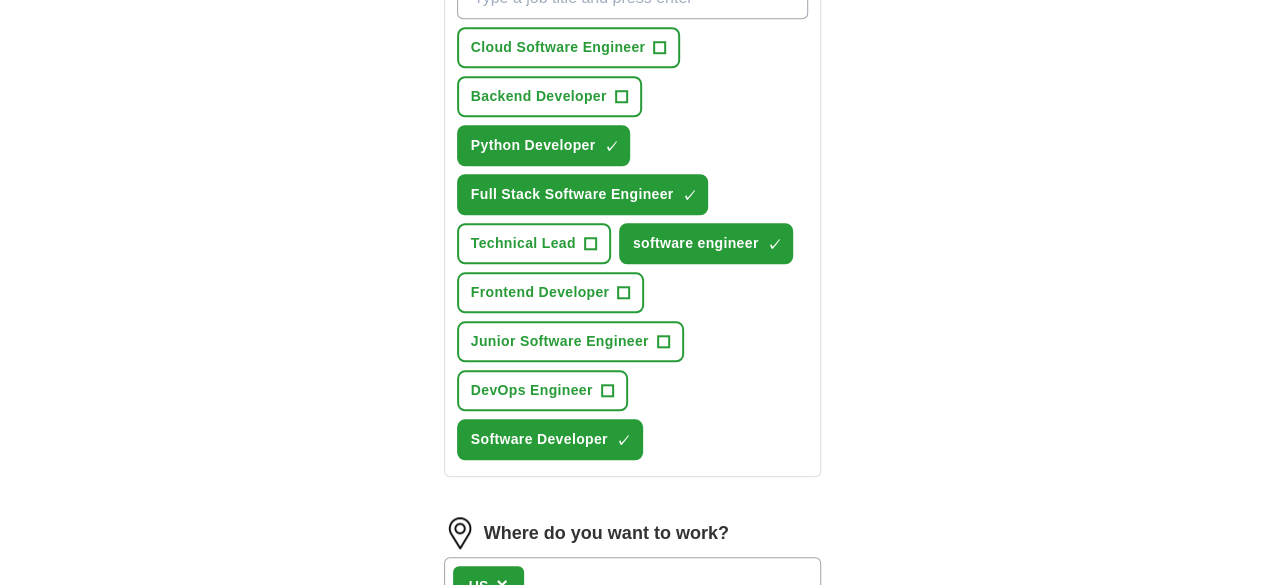 click on "Select a resume KrimaModi Resume.pdf 07/18/2025, 14:23 Upload a different resume By uploading your resume you agree to our T&Cs and Privacy Notice. First Name ***** Last Name **** What job are you looking for? Enter or select a minimum of 3 job titles (4-8 recommended) Cloud Software Engineer + Backend Developer + Python Developer ✓ × Full Stack Software Engineer ✓ × Technical Lead + software engineer ✓ × Frontend Developer + Junior Software Engineer + DevOps Engineer + Software Developer ✓ × Where do you want to work? US × 25 mile radius Start applying for jobs By registering, you consent to us applying to suitable jobs for you" at bounding box center (633, 51) 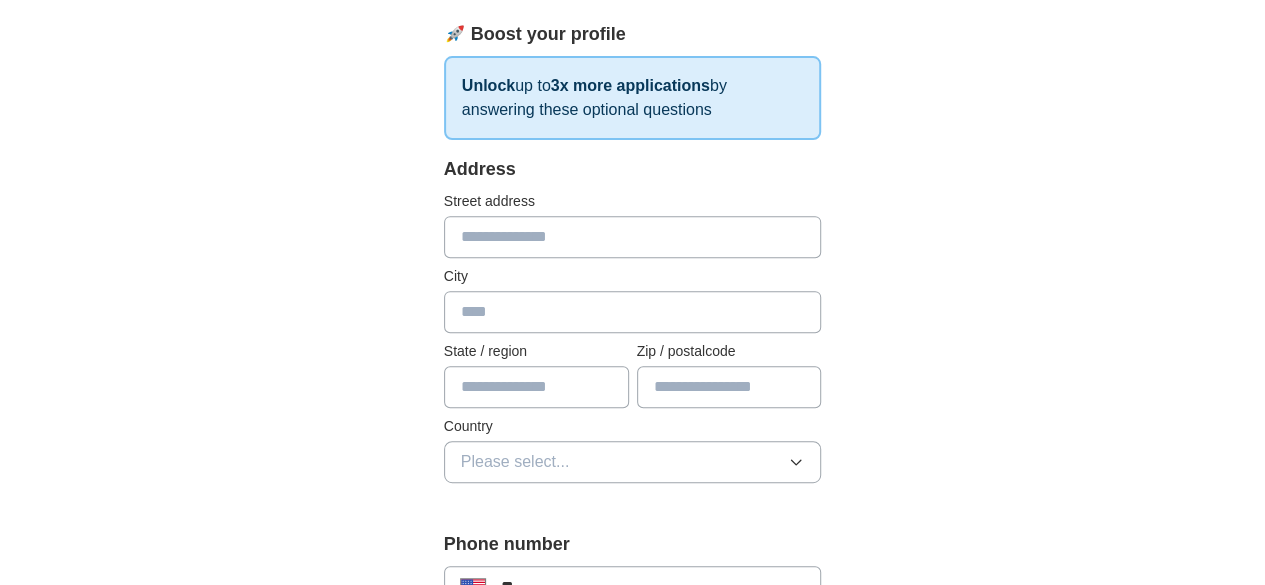 scroll, scrollTop: 300, scrollLeft: 0, axis: vertical 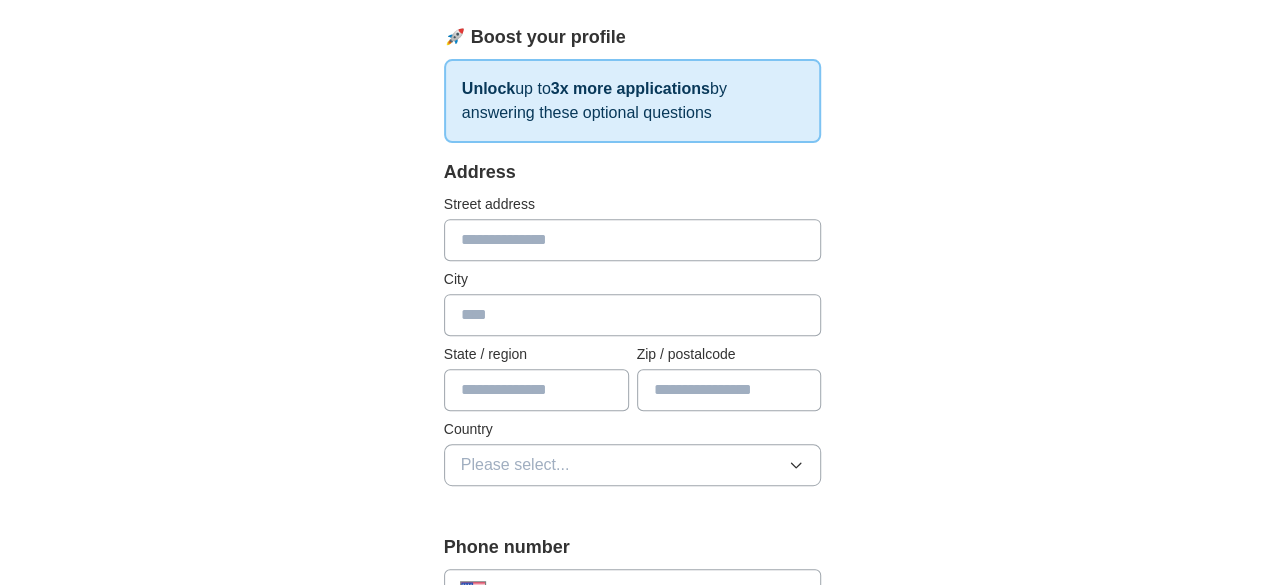 click at bounding box center [633, 240] 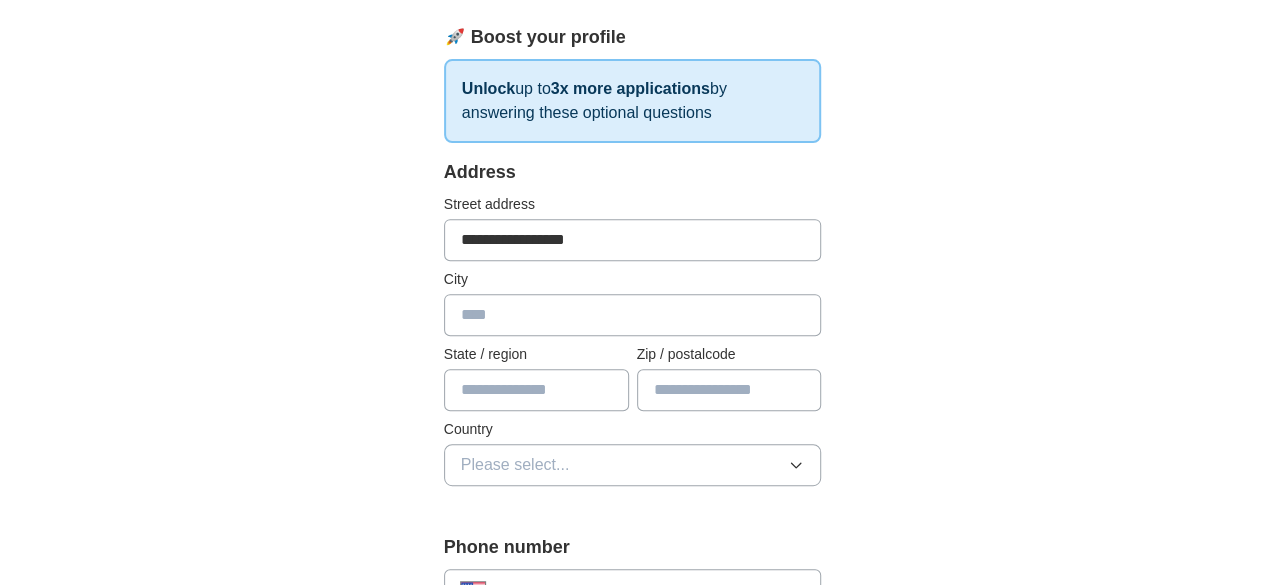 type on "******" 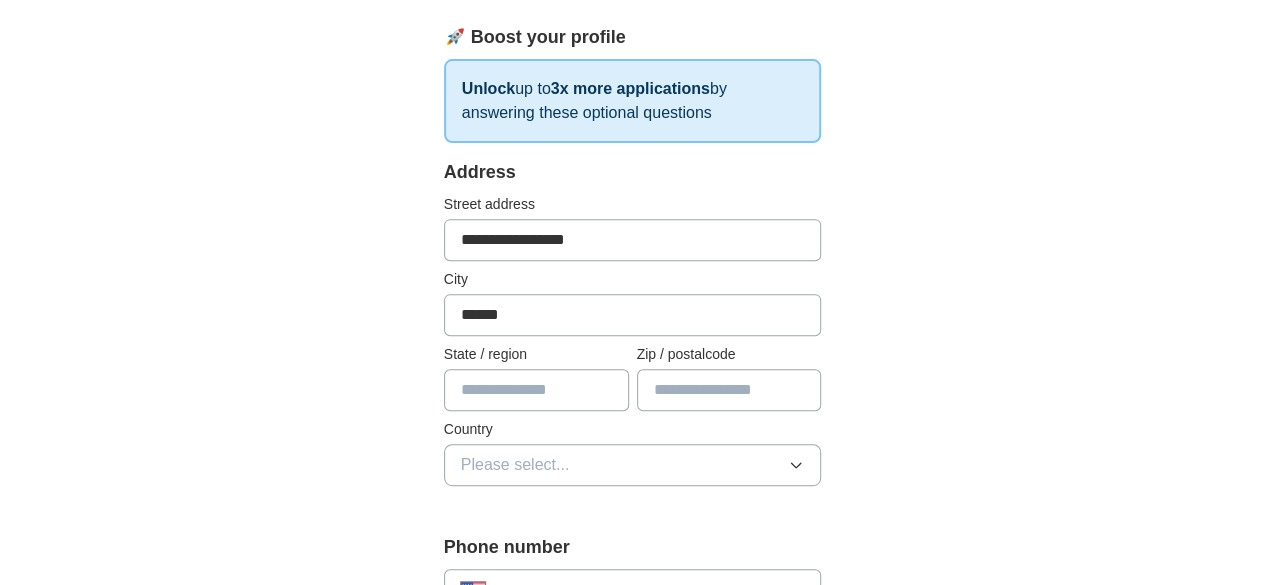 type on "**" 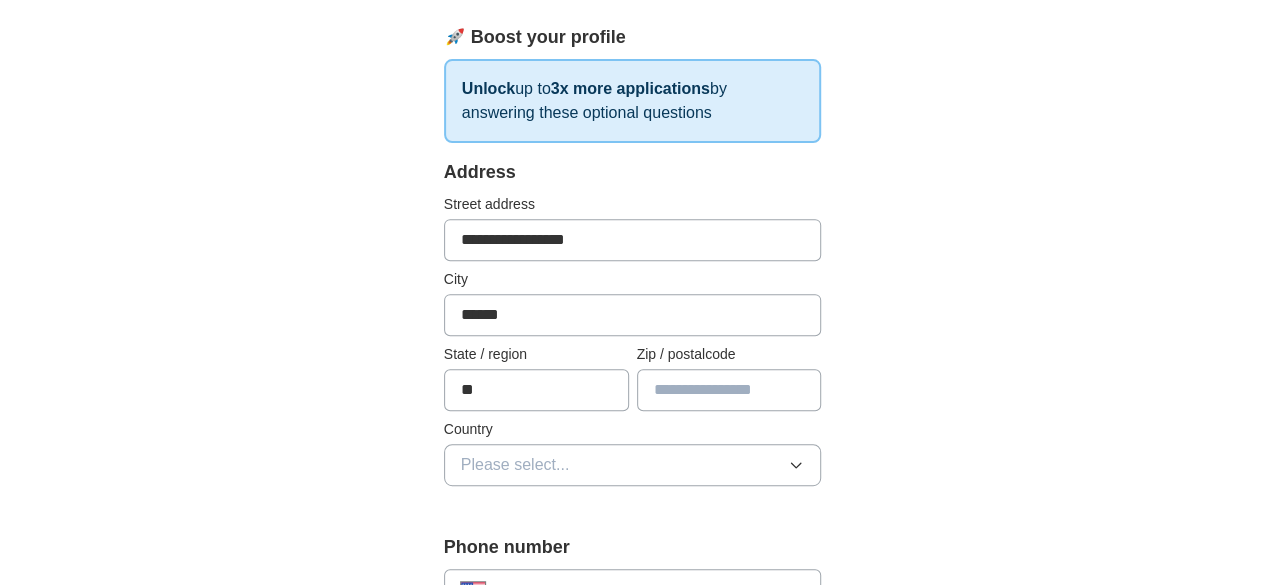 type on "*****" 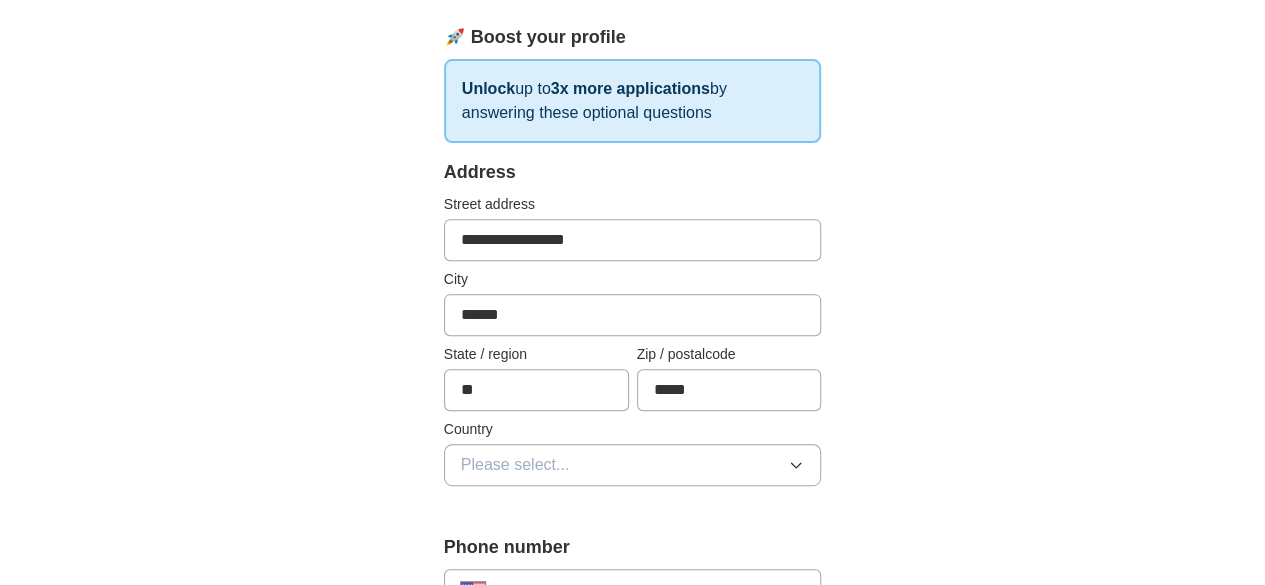click on "**********" at bounding box center (633, 683) 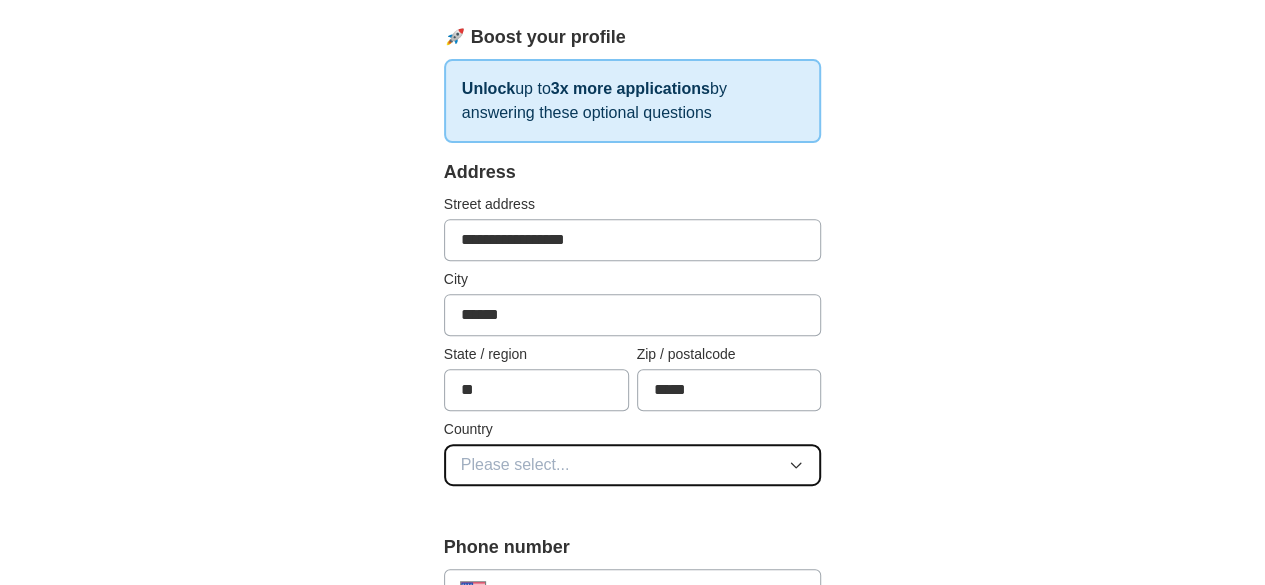 click on "Please select..." at bounding box center [515, 465] 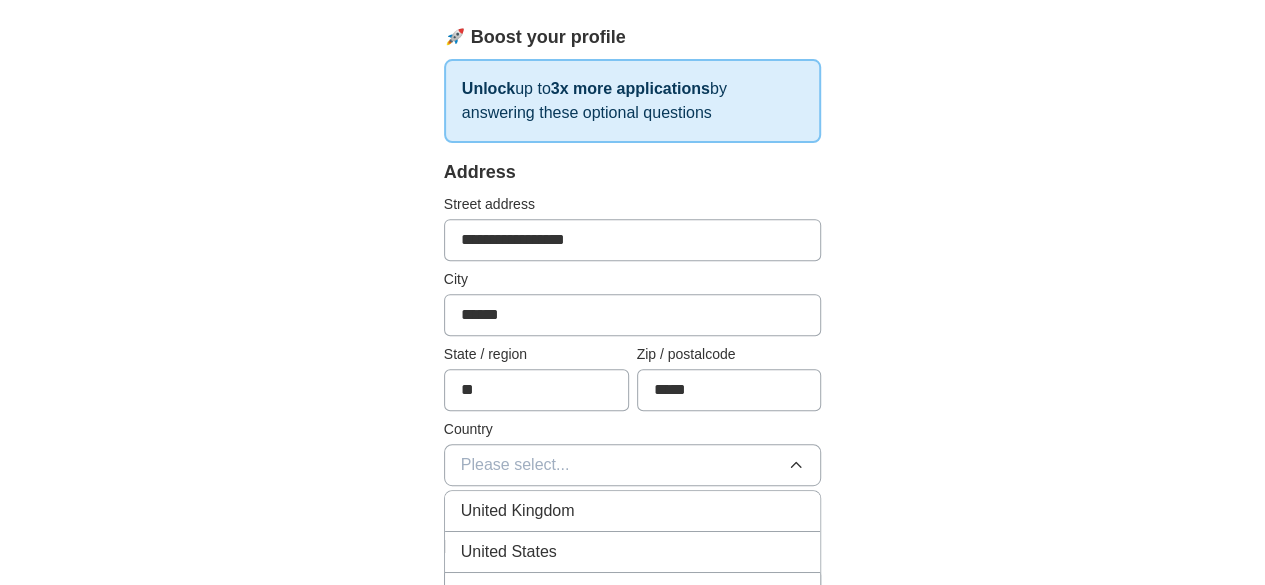 drag, startPoint x: 476, startPoint y: 544, endPoint x: 388, endPoint y: 511, distance: 93.98404 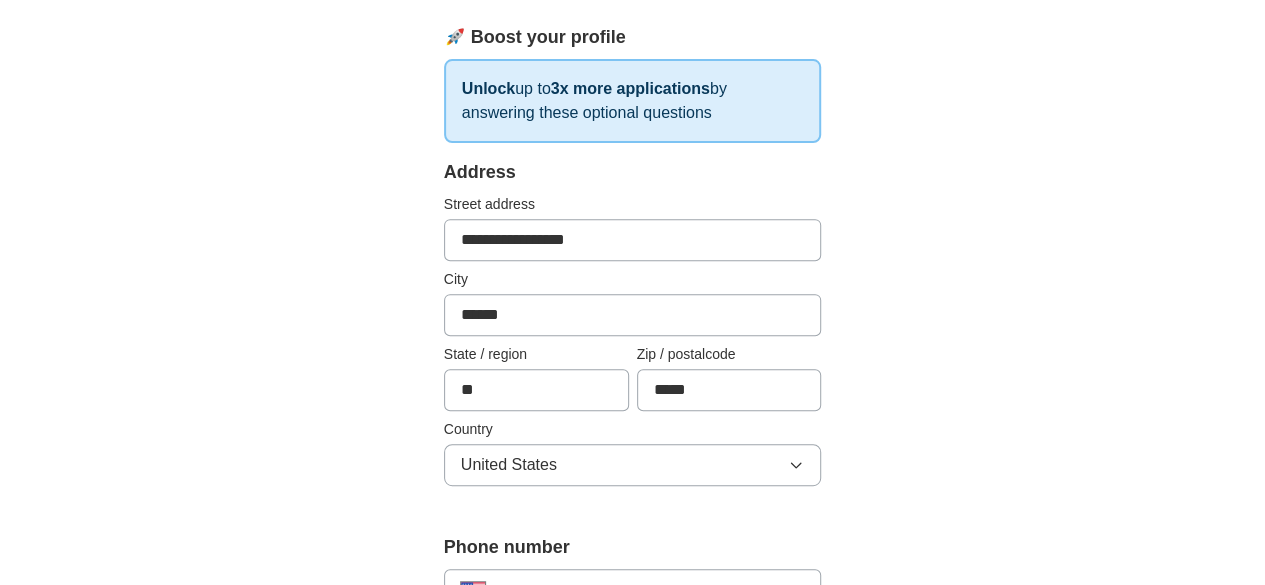 click on "**********" at bounding box center (633, 739) 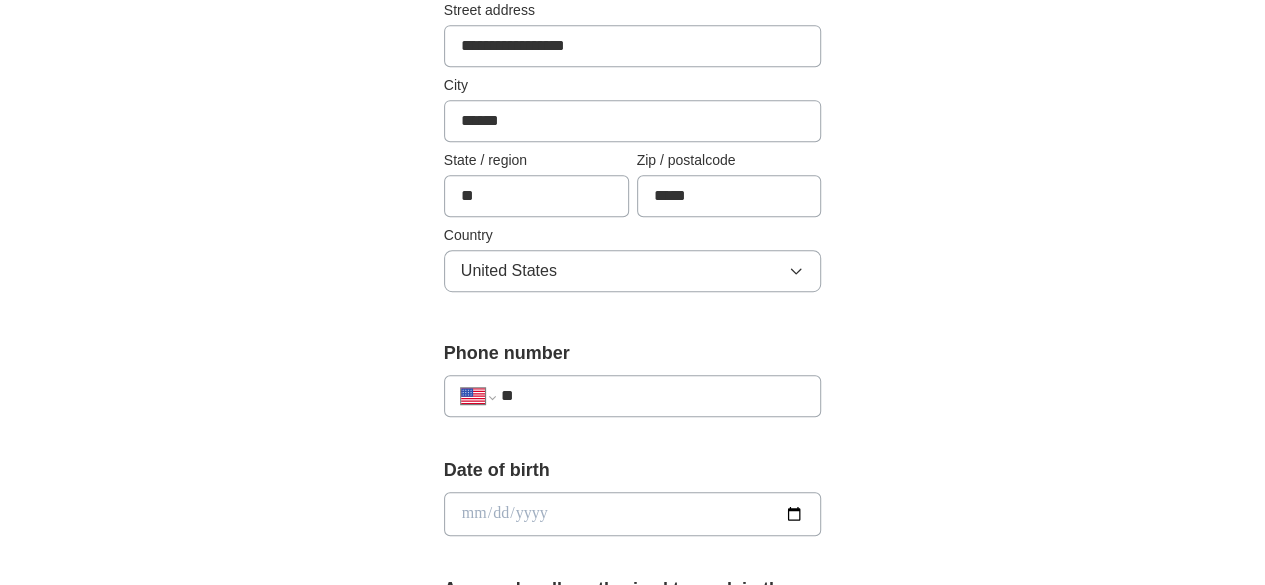 scroll, scrollTop: 500, scrollLeft: 0, axis: vertical 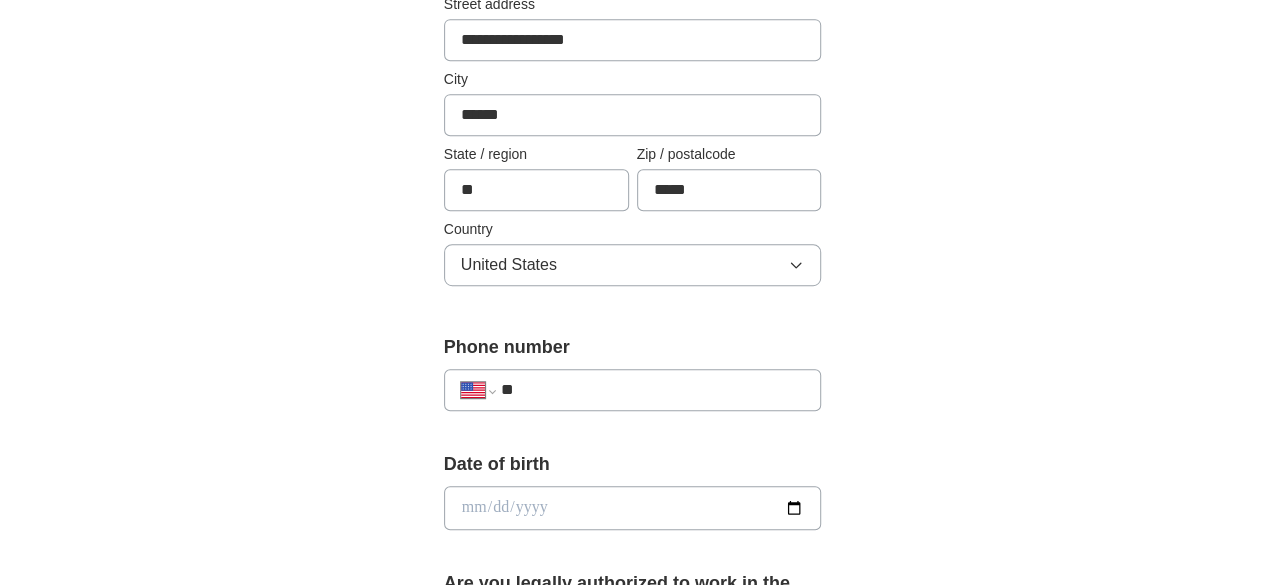 click on "**" at bounding box center [653, 390] 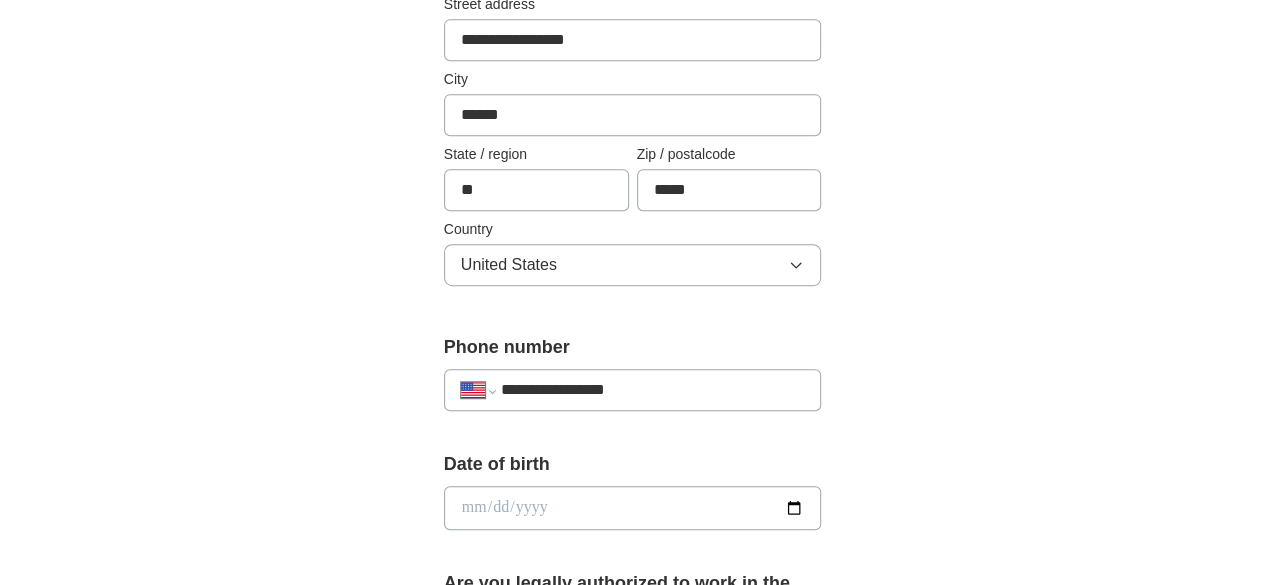 click on "**********" at bounding box center [653, 390] 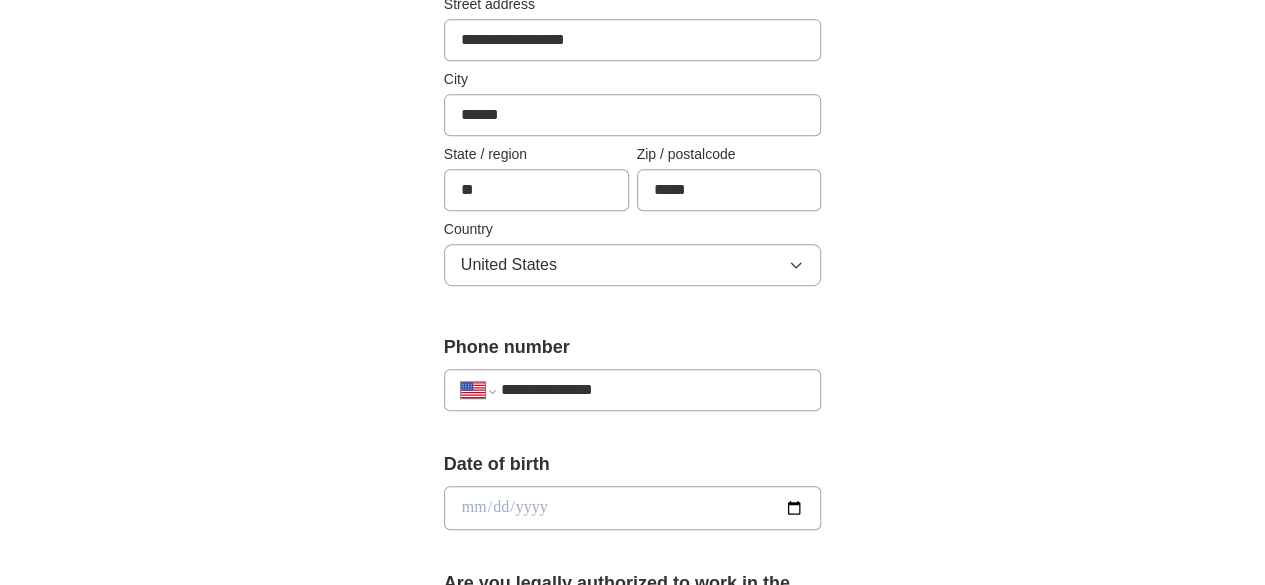 select on "**" 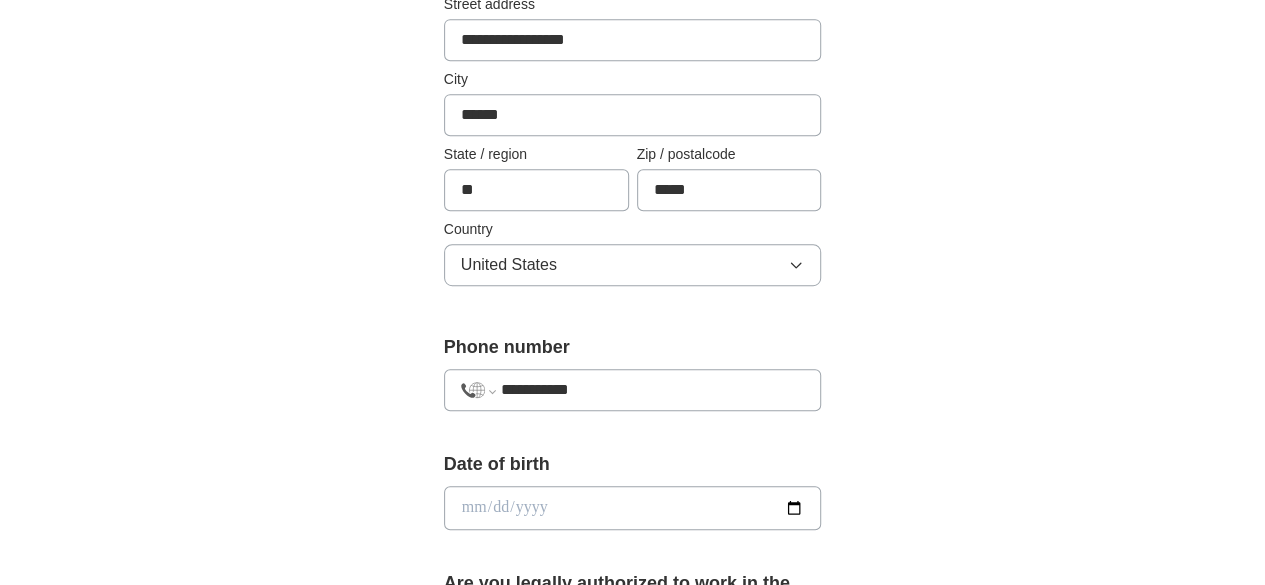 select on "**" 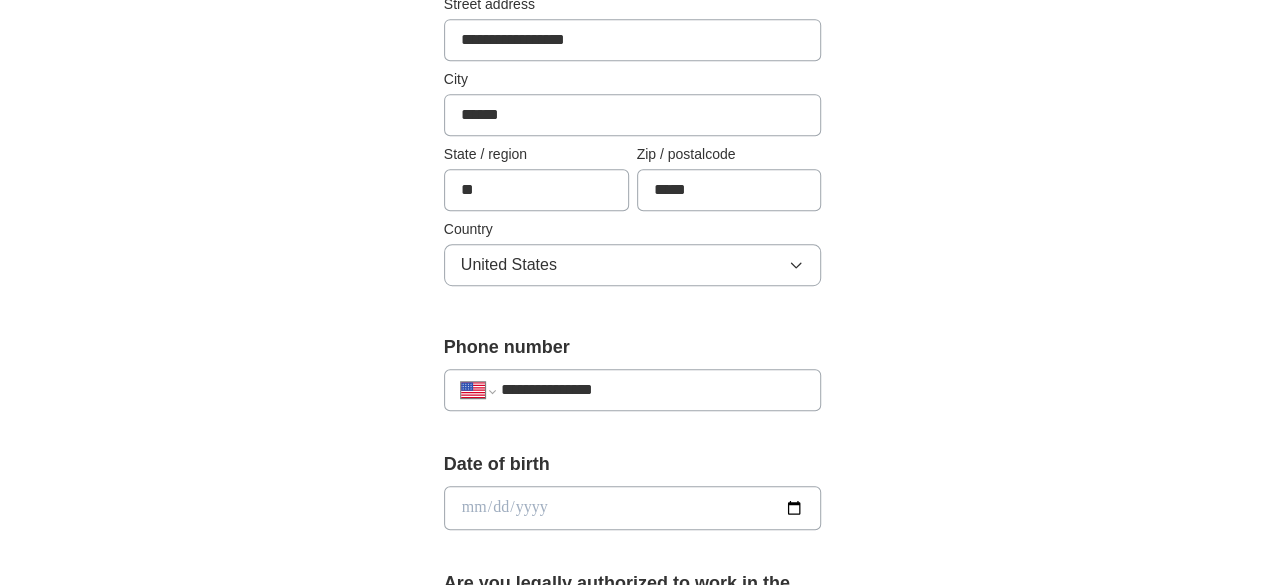 type on "**********" 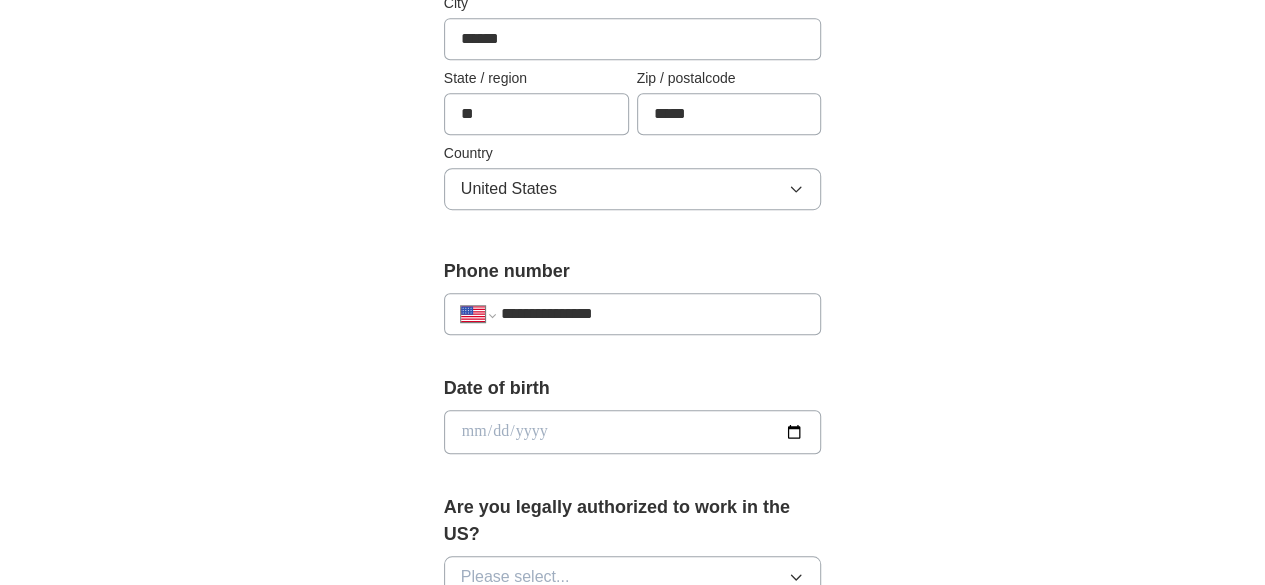scroll, scrollTop: 600, scrollLeft: 0, axis: vertical 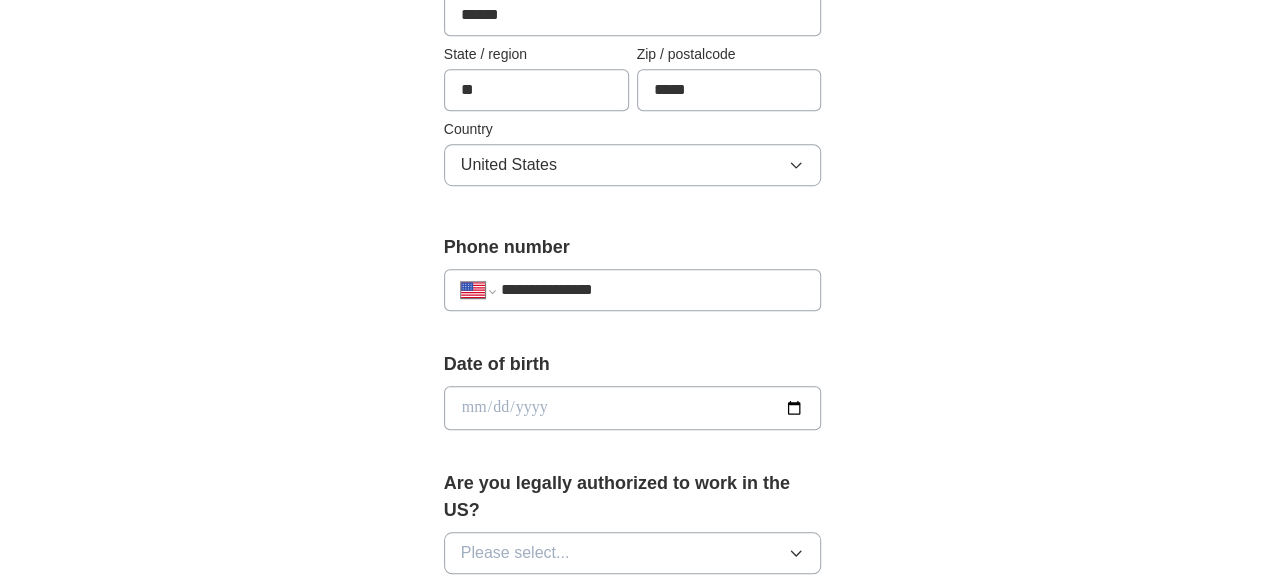 click at bounding box center [633, 408] 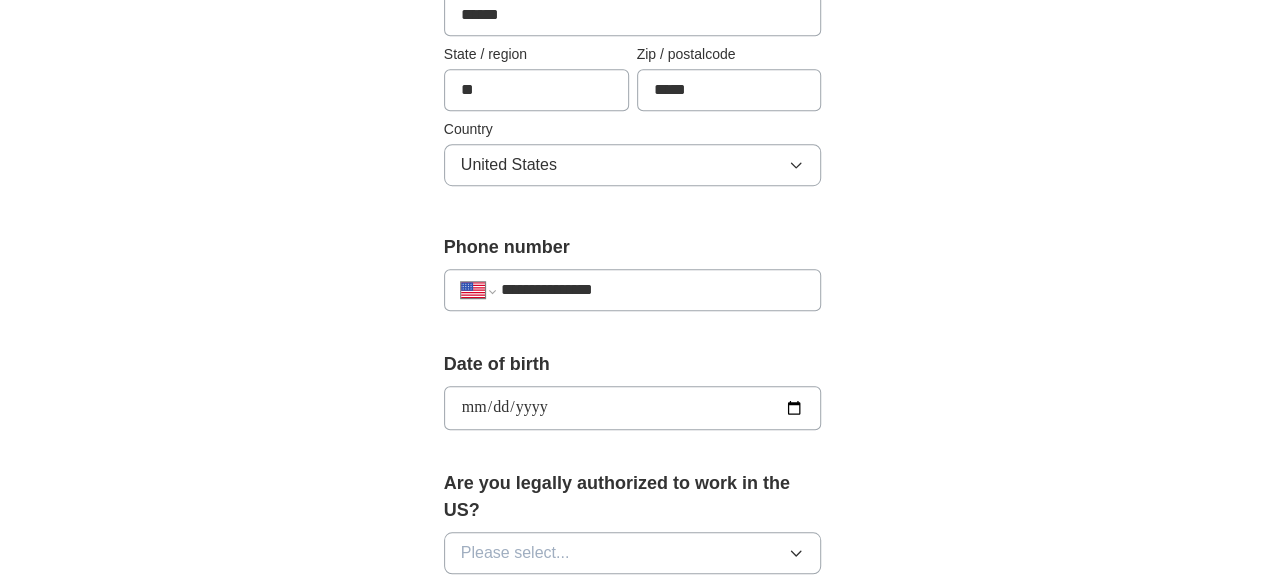 type on "**********" 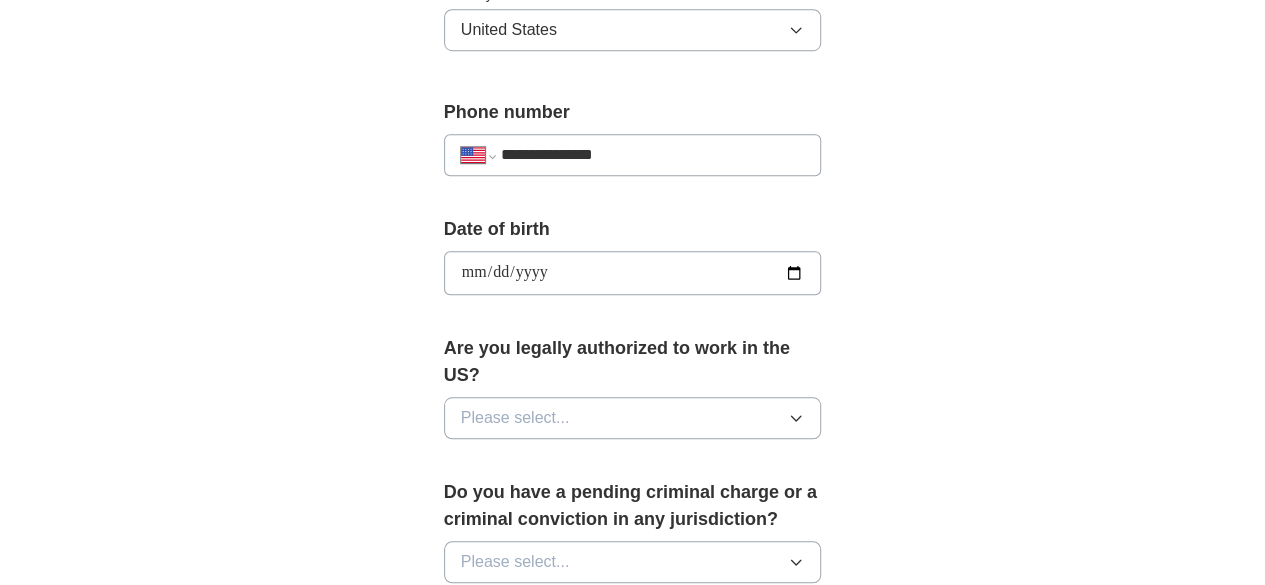 scroll, scrollTop: 800, scrollLeft: 0, axis: vertical 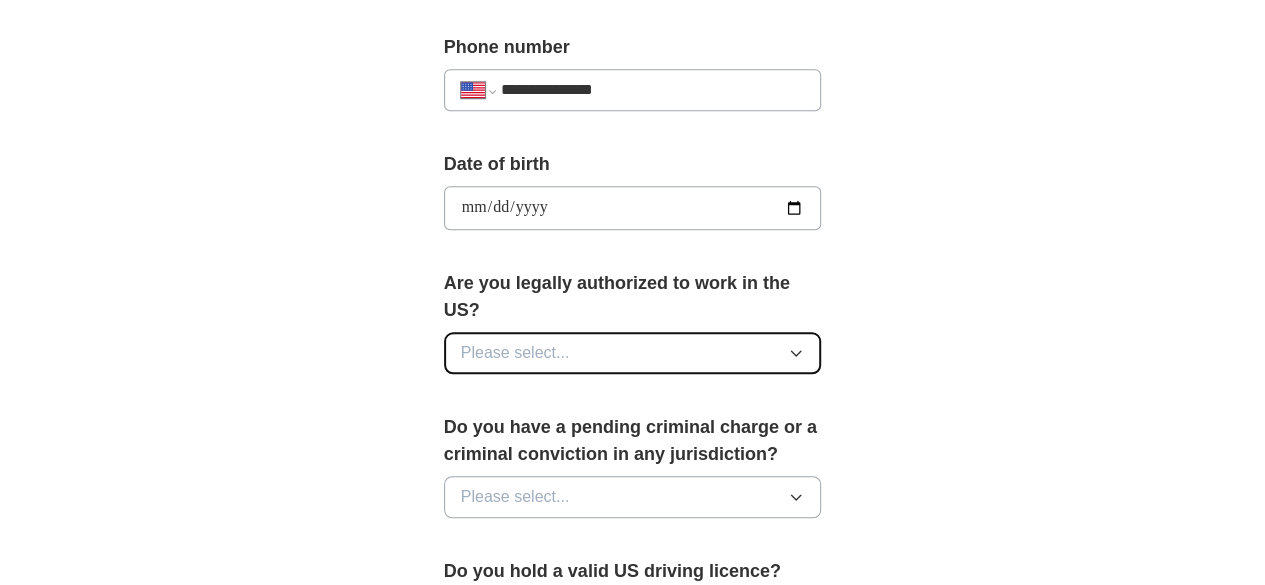 click on "Please select..." at bounding box center (633, 353) 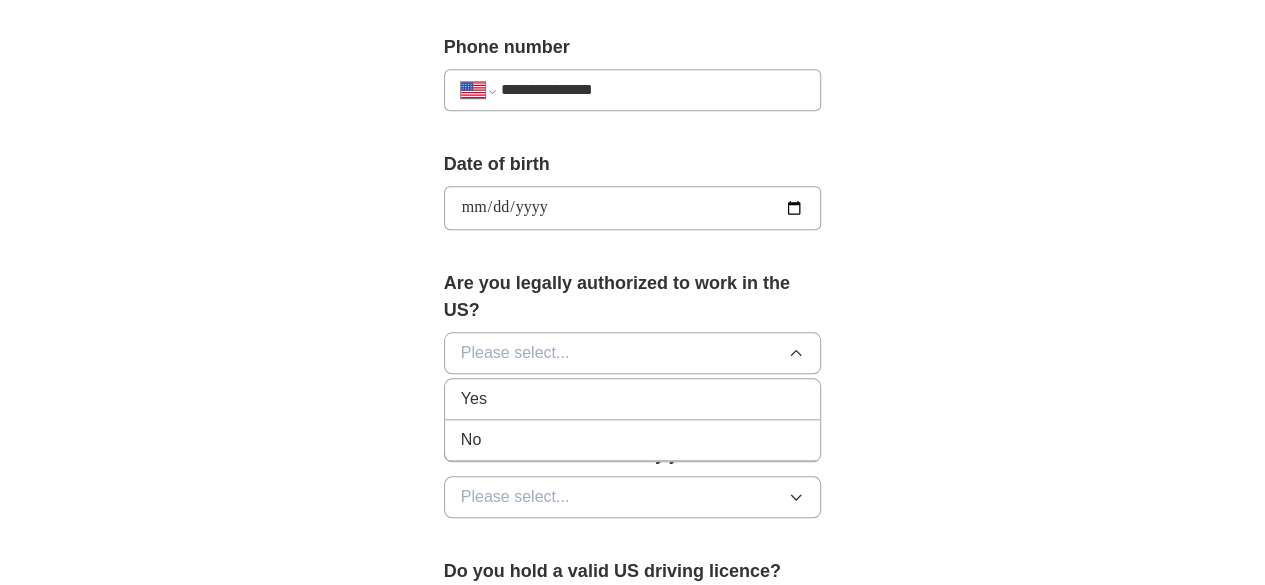 click on "Yes" at bounding box center [633, 399] 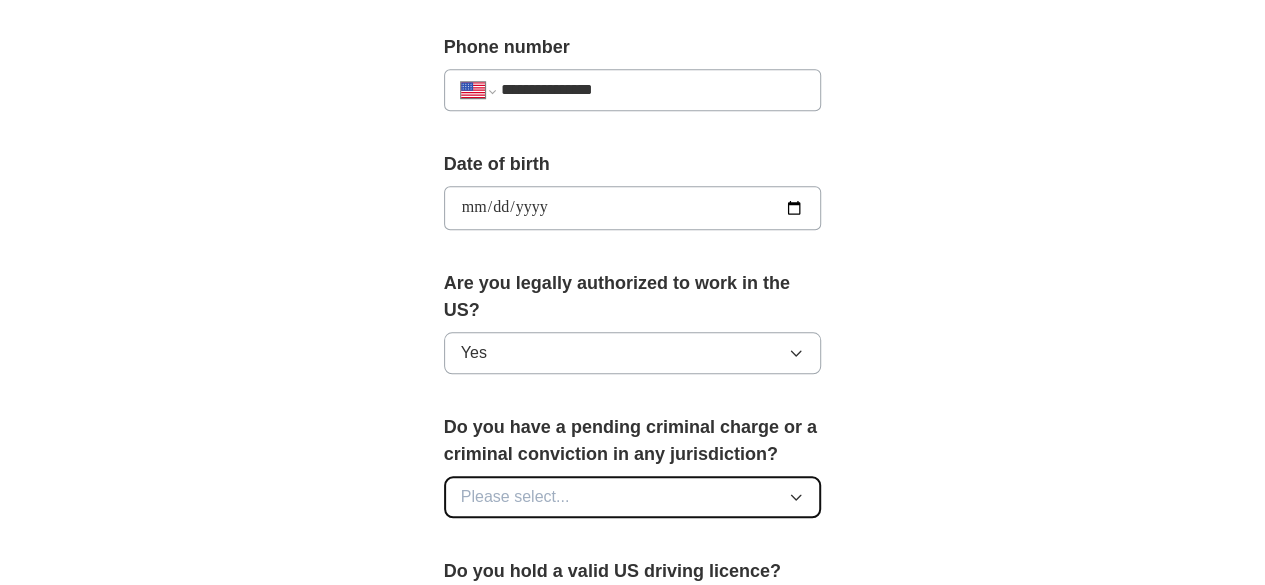 click on "Please select..." at bounding box center (633, 497) 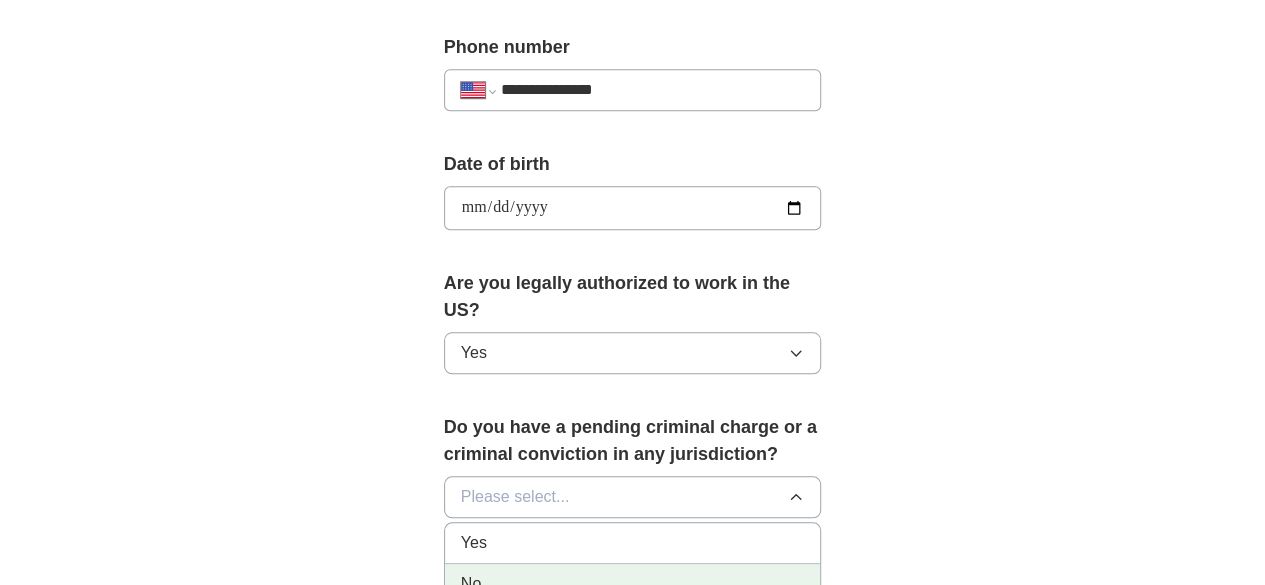 click on "No" at bounding box center [633, 584] 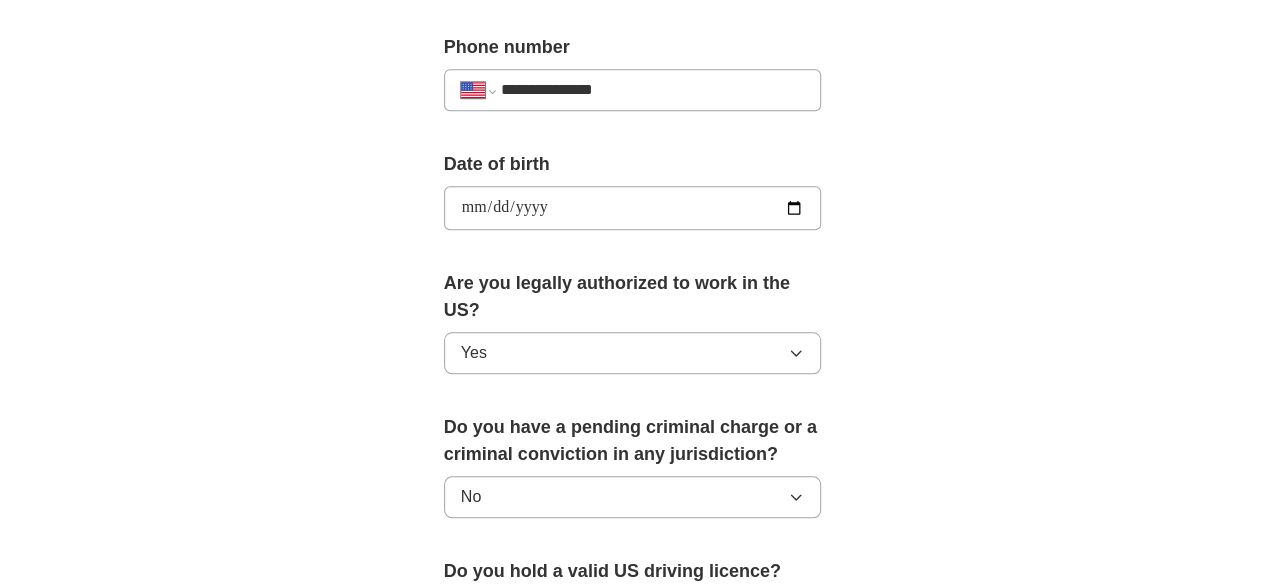 drag, startPoint x: 362, startPoint y: 510, endPoint x: 375, endPoint y: 501, distance: 15.811388 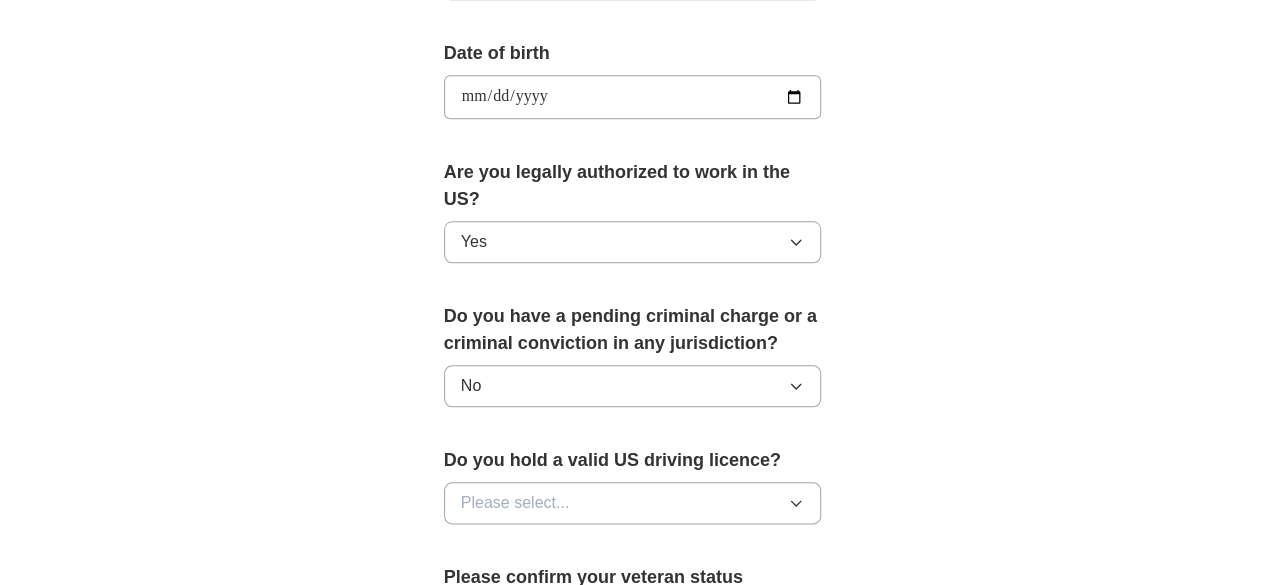 scroll, scrollTop: 1000, scrollLeft: 0, axis: vertical 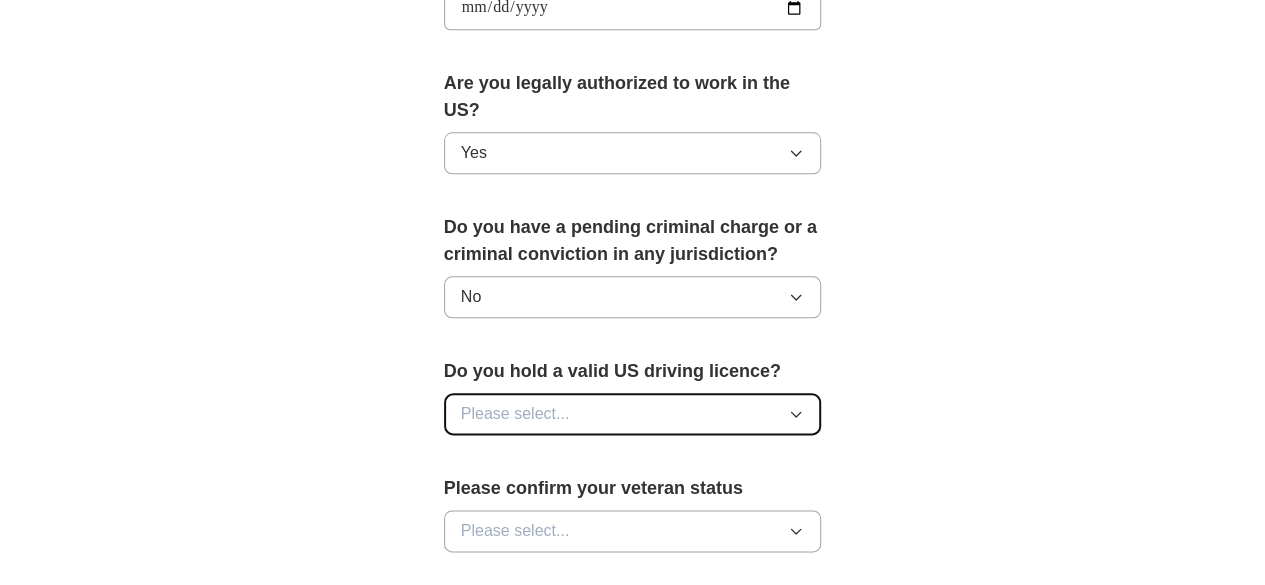 click on "Please select..." at bounding box center [633, 414] 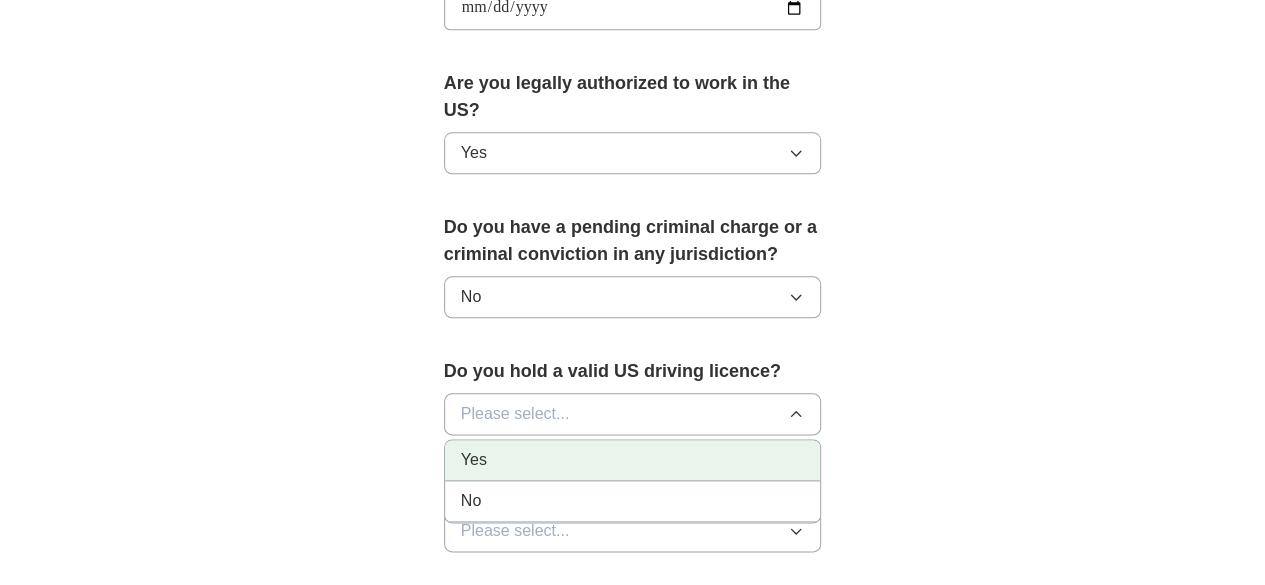 click on "Yes" at bounding box center (633, 460) 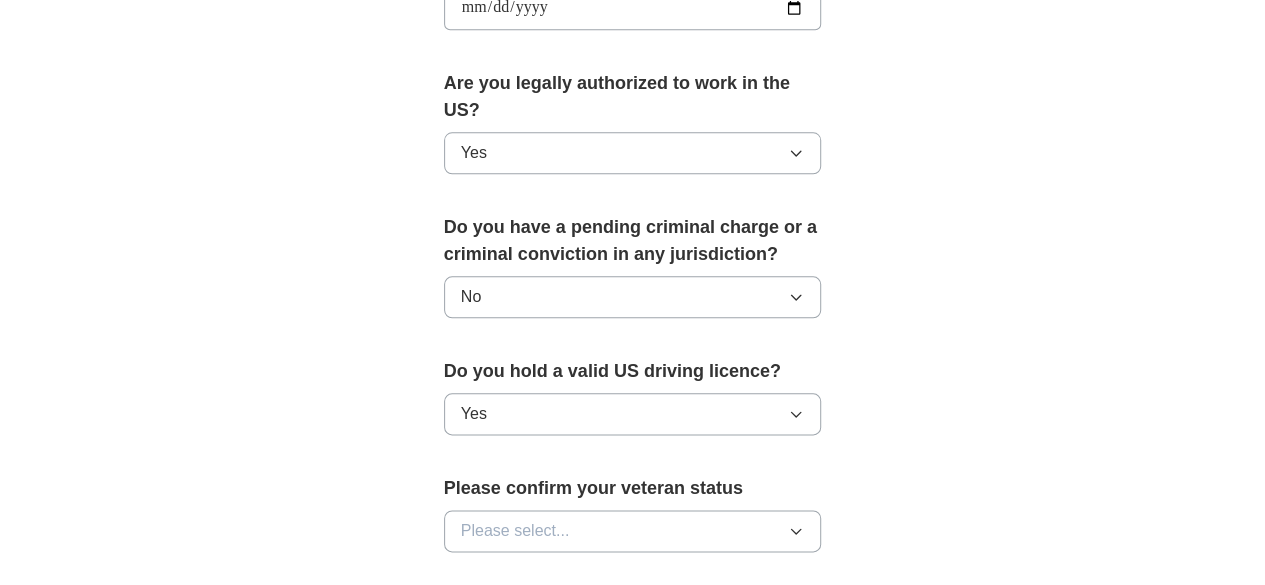 click on "**********" at bounding box center (633, 39) 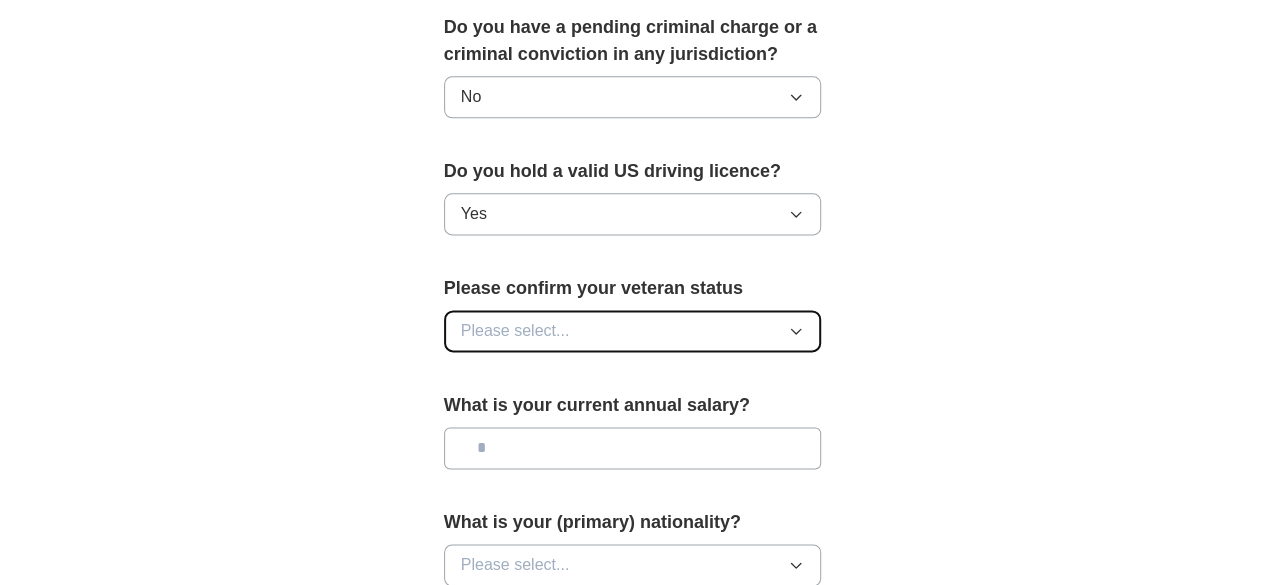 click on "Please select..." at bounding box center (633, 331) 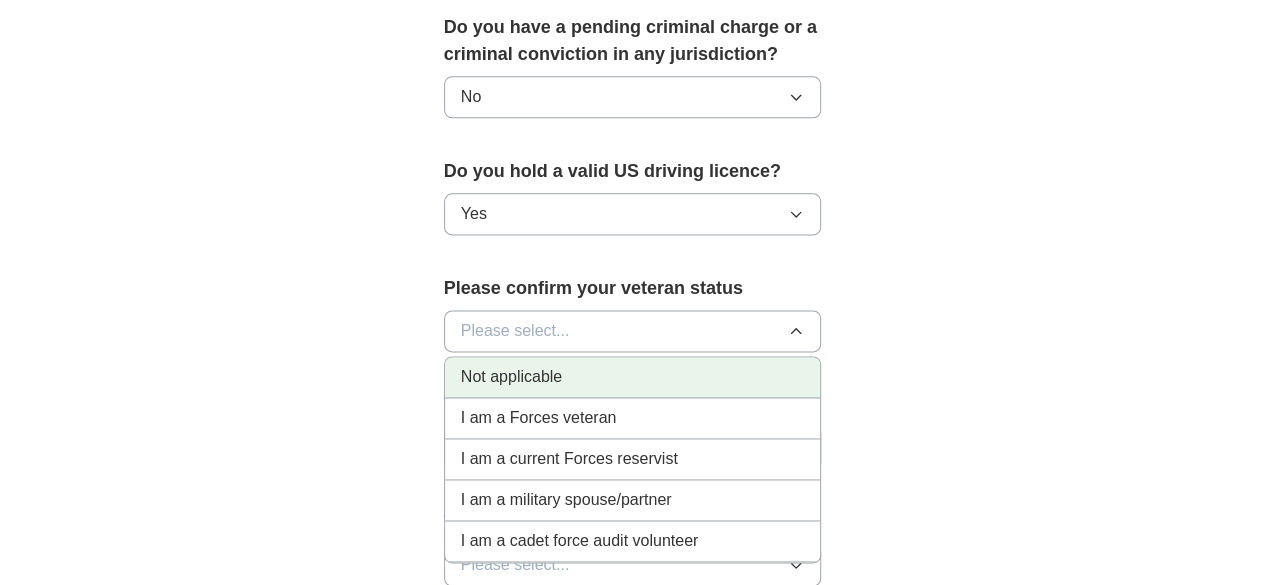 click on "Not applicable" at bounding box center [633, 377] 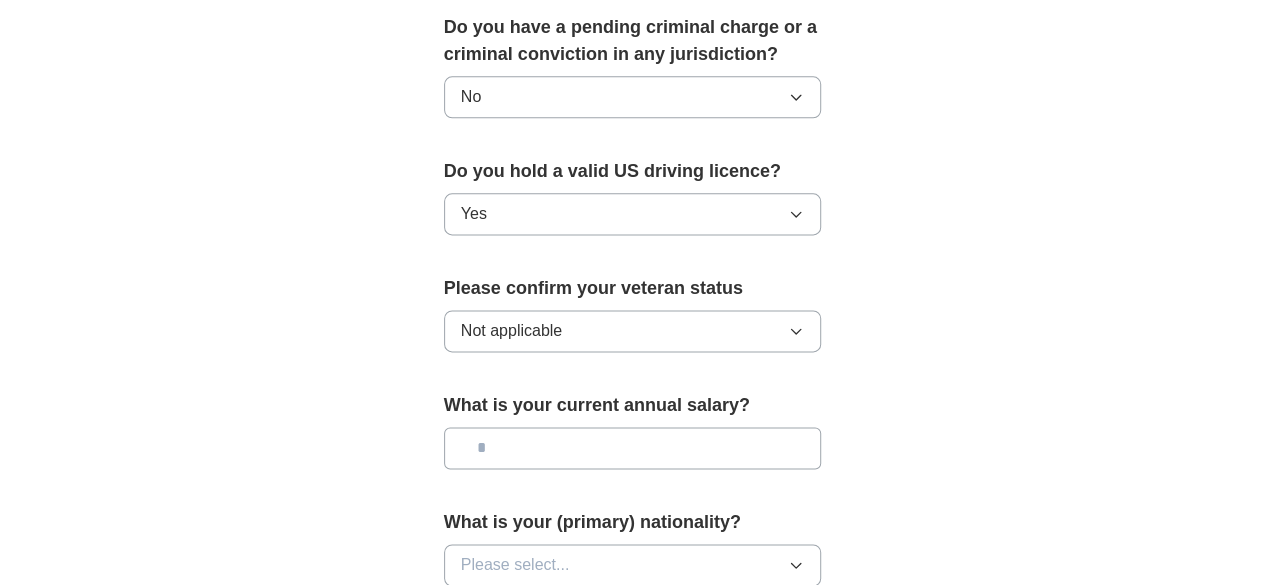 click on "**********" at bounding box center (633, -217) 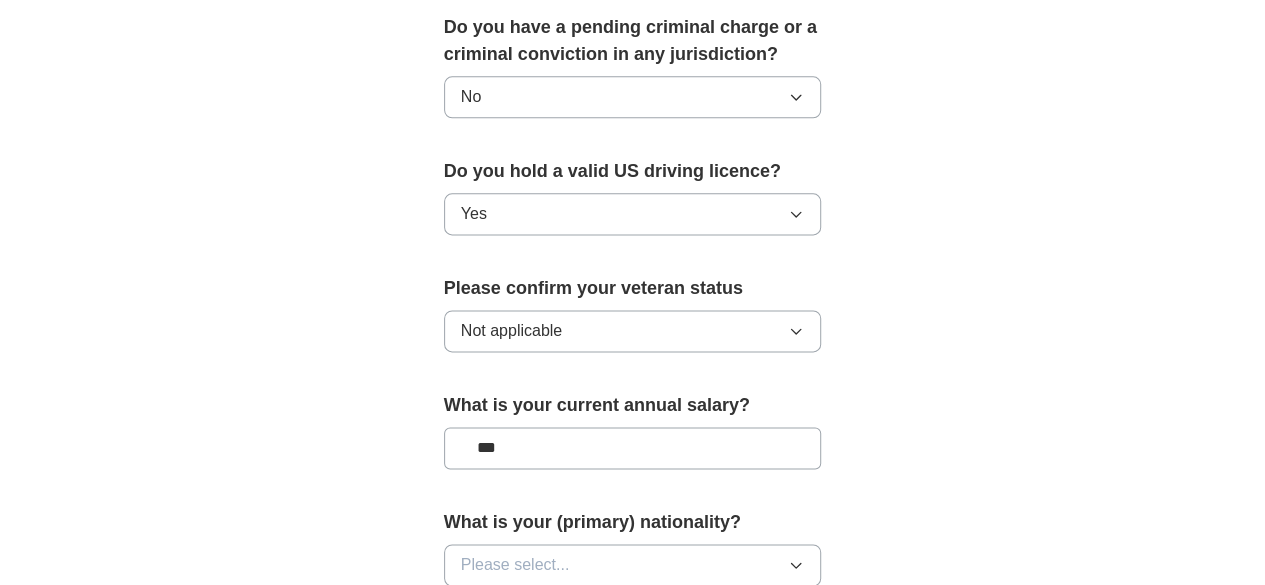 type on "**" 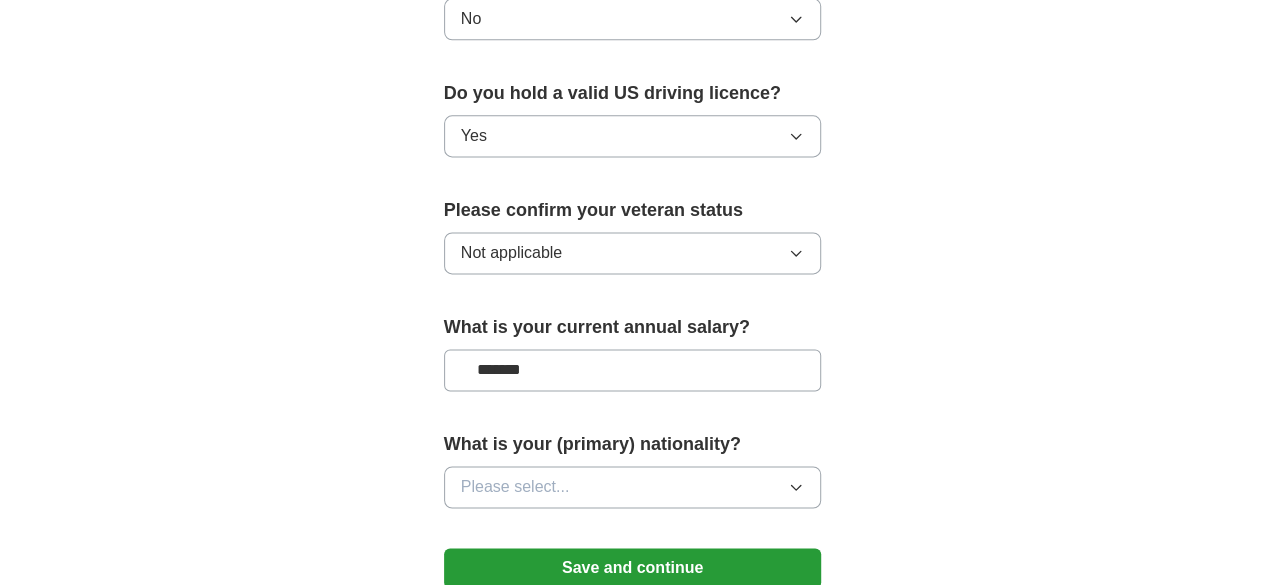 scroll, scrollTop: 1300, scrollLeft: 0, axis: vertical 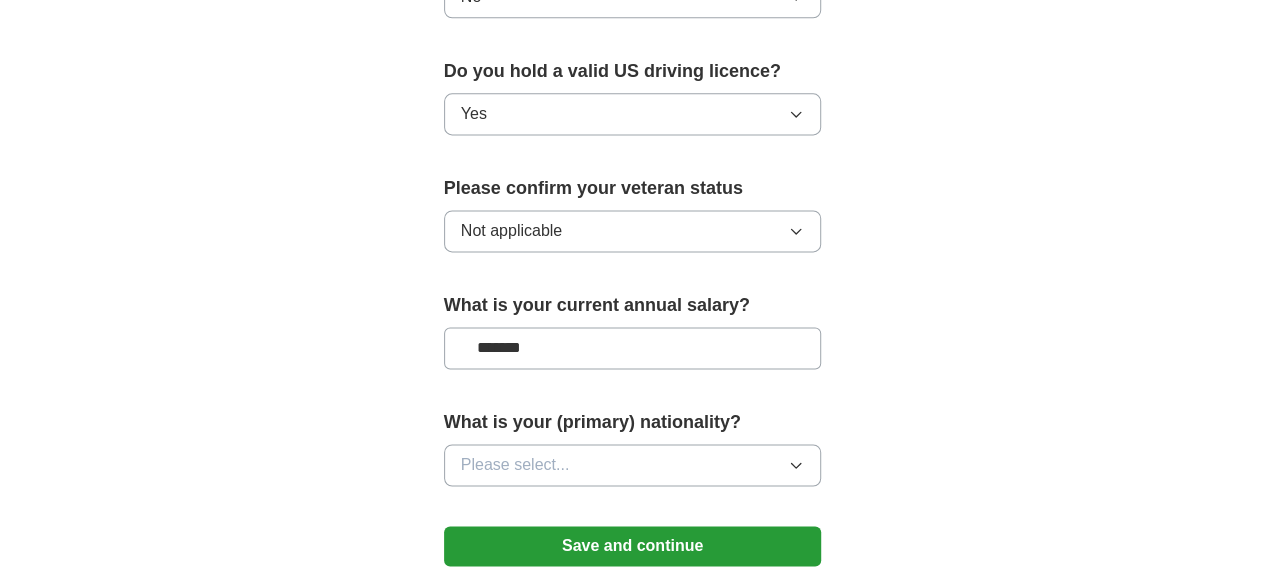 type on "*******" 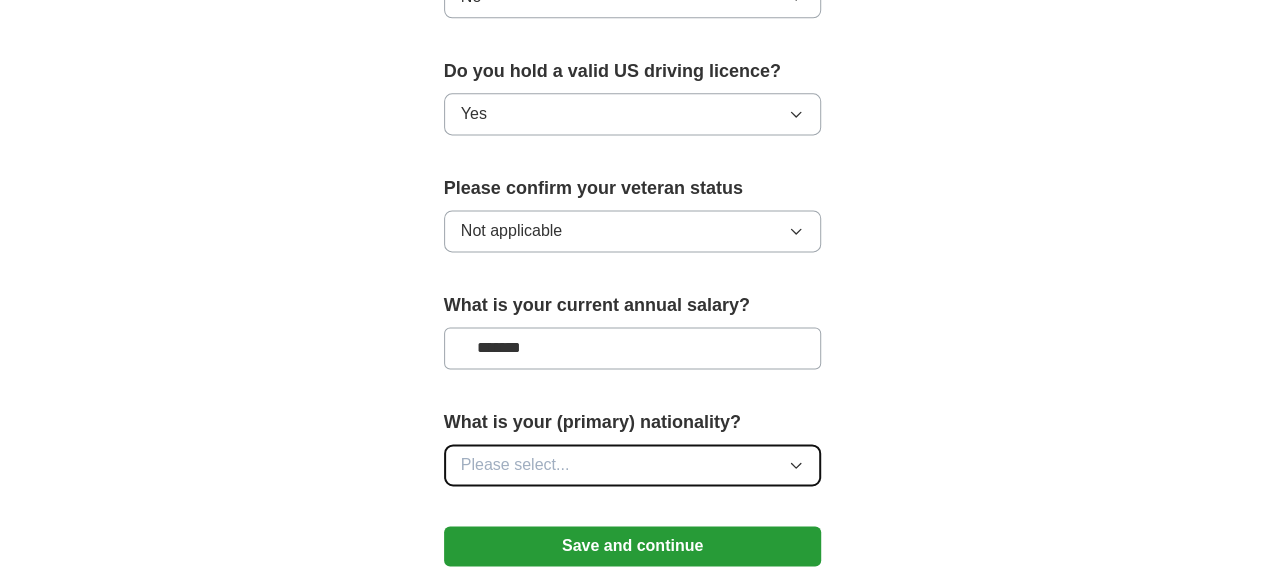 click on "Please select..." at bounding box center [633, 465] 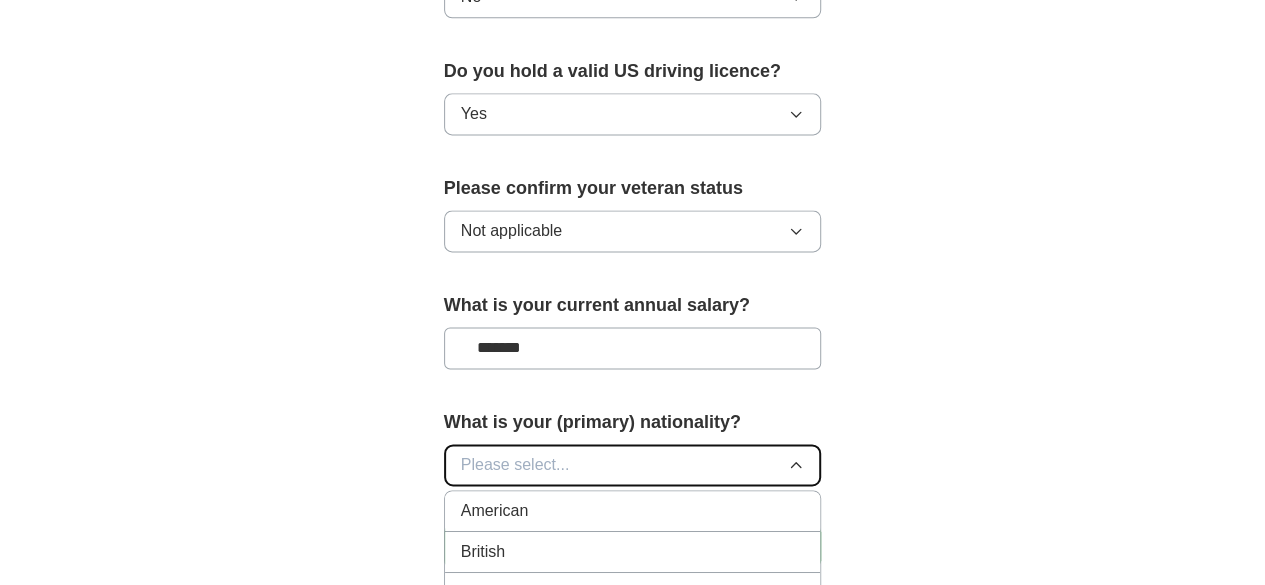 type 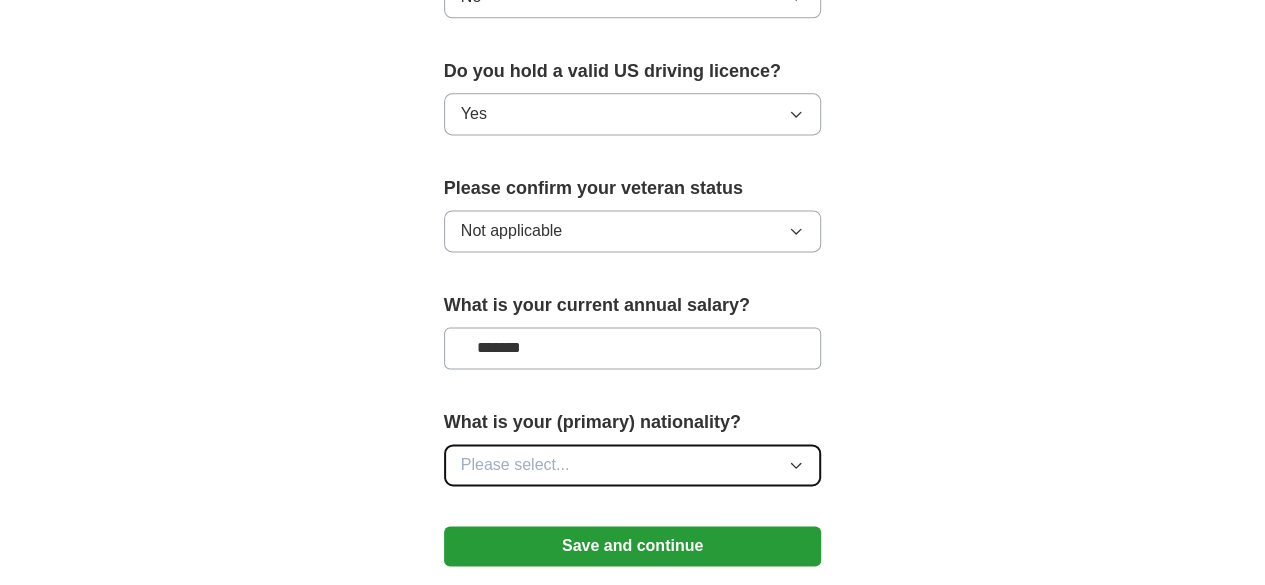 click on "Please select..." at bounding box center (633, 465) 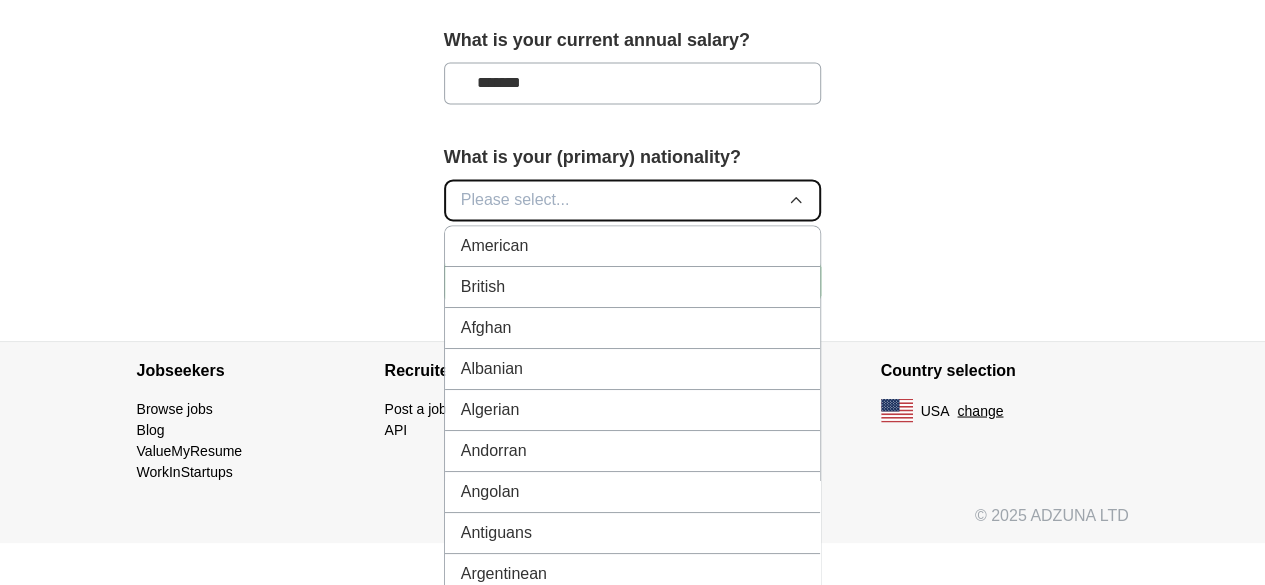 scroll, scrollTop: 1570, scrollLeft: 0, axis: vertical 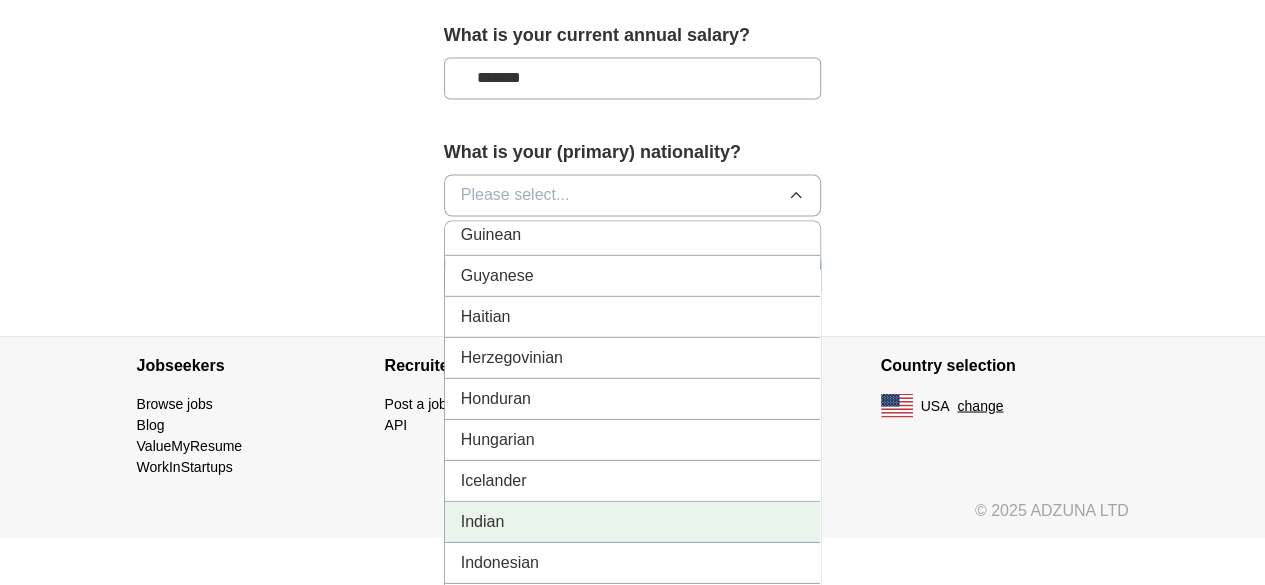 click on "Indian" at bounding box center (633, 521) 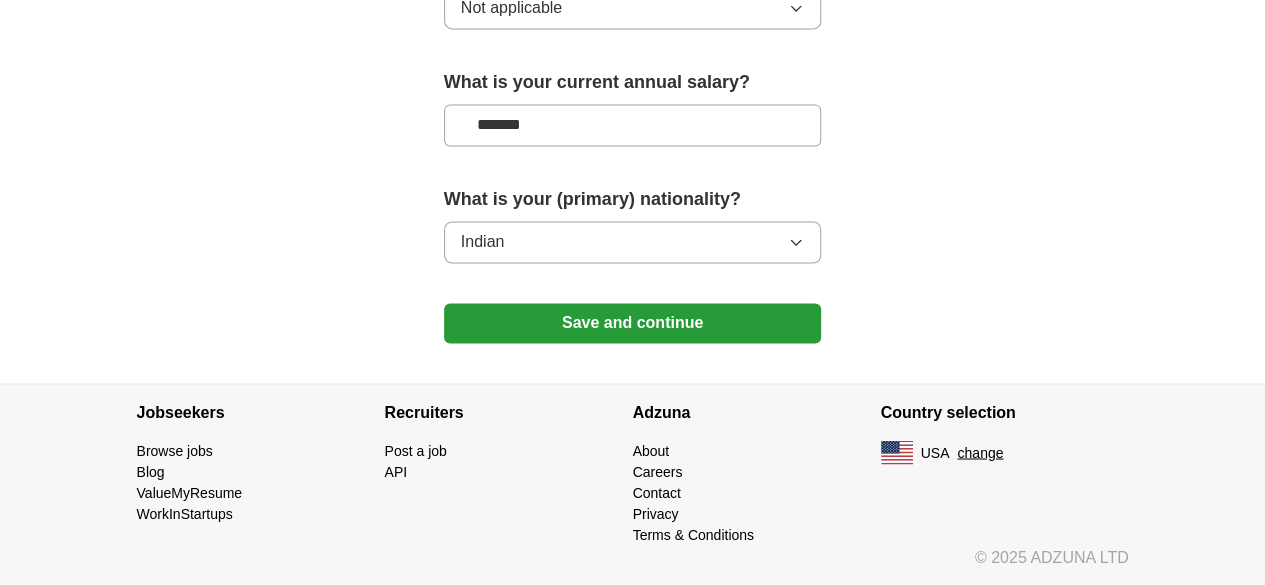 scroll, scrollTop: 1487, scrollLeft: 0, axis: vertical 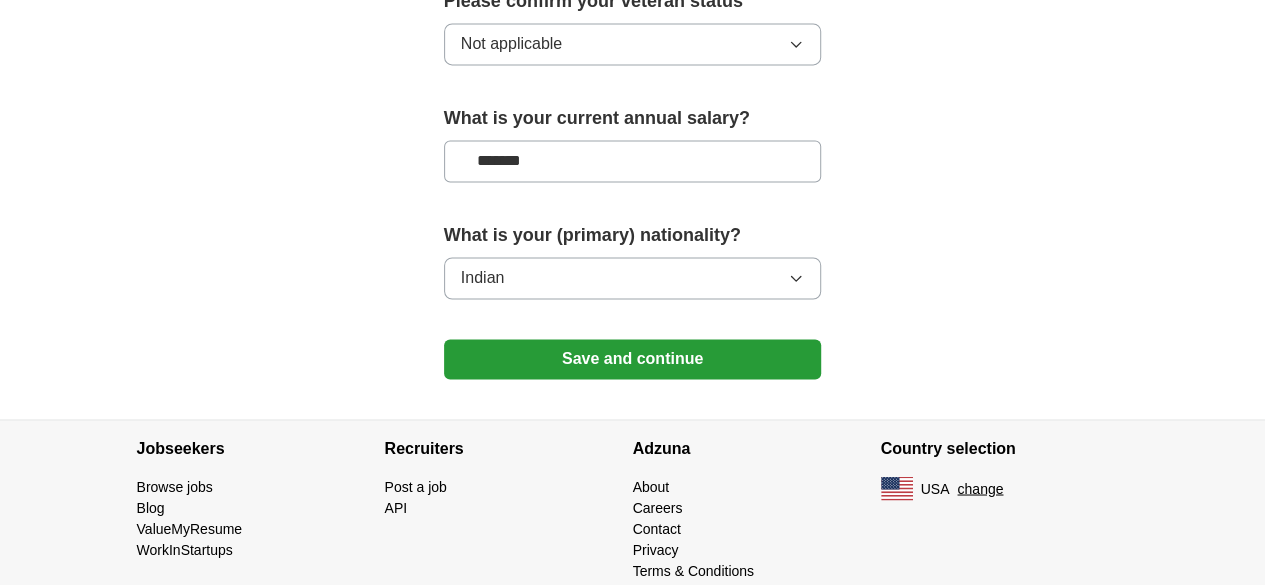 drag, startPoint x: 365, startPoint y: 320, endPoint x: 372, endPoint y: 328, distance: 10.630146 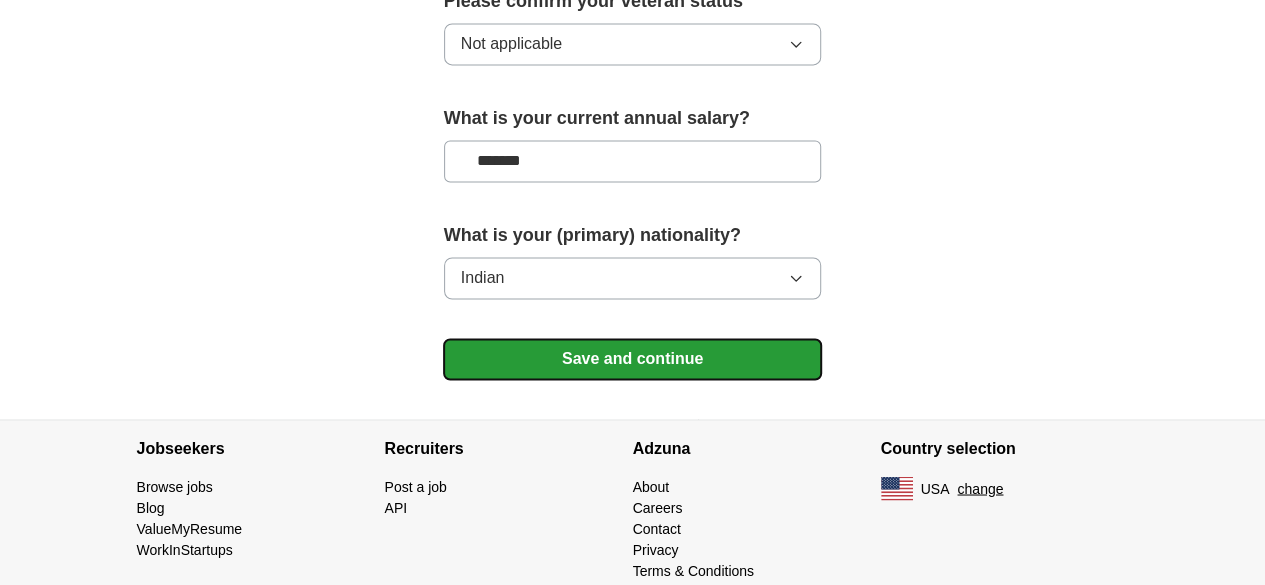 click on "Save and continue" at bounding box center (633, 359) 